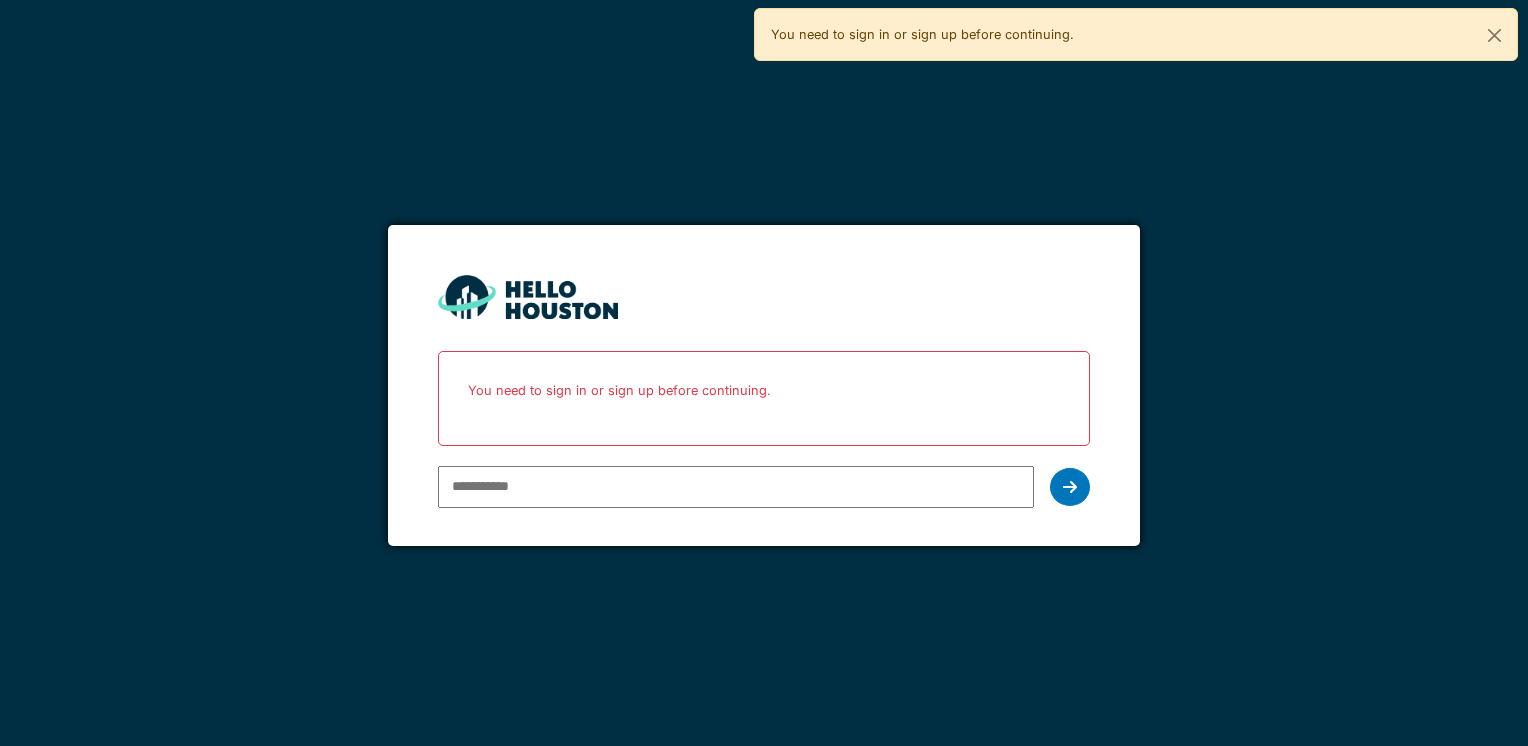 scroll, scrollTop: 0, scrollLeft: 0, axis: both 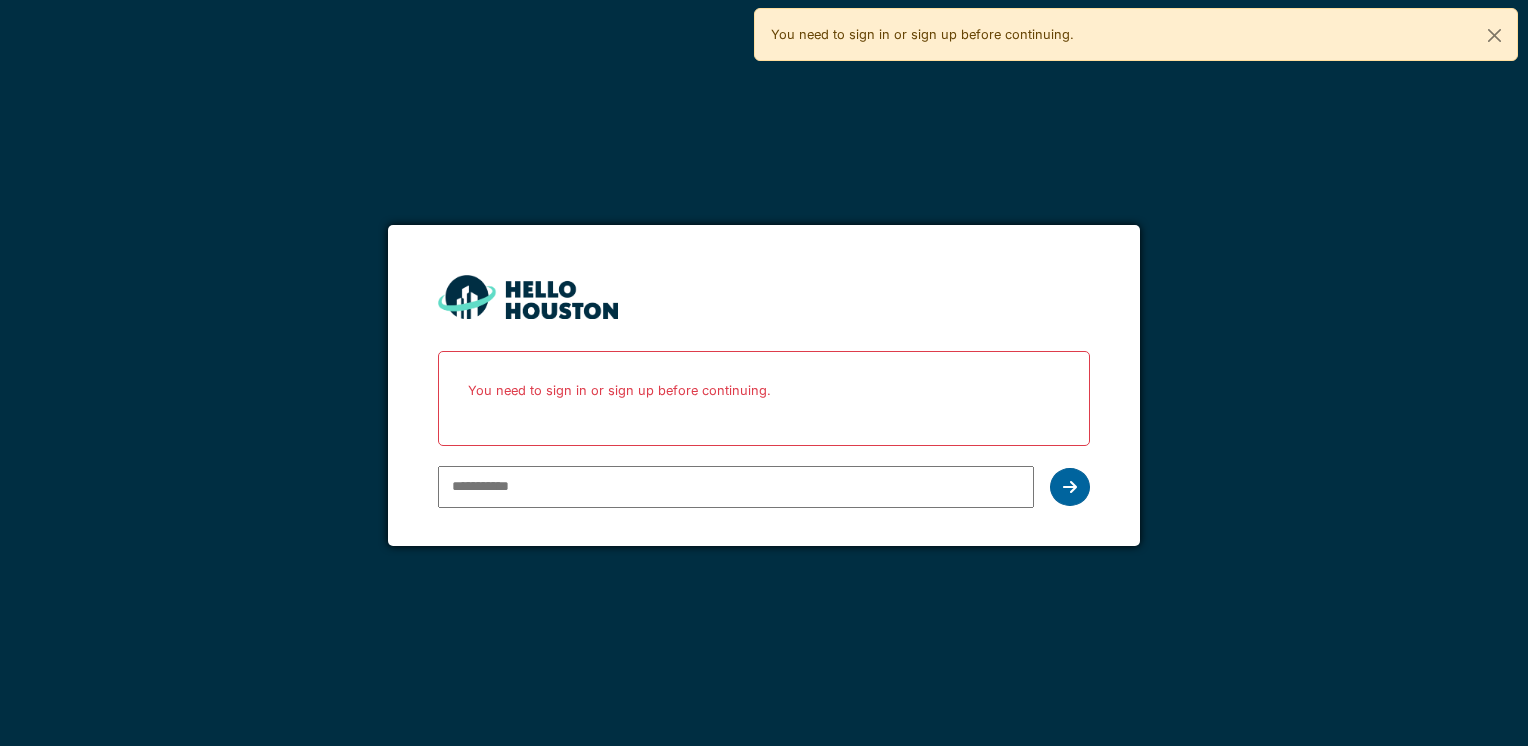 type on "**********" 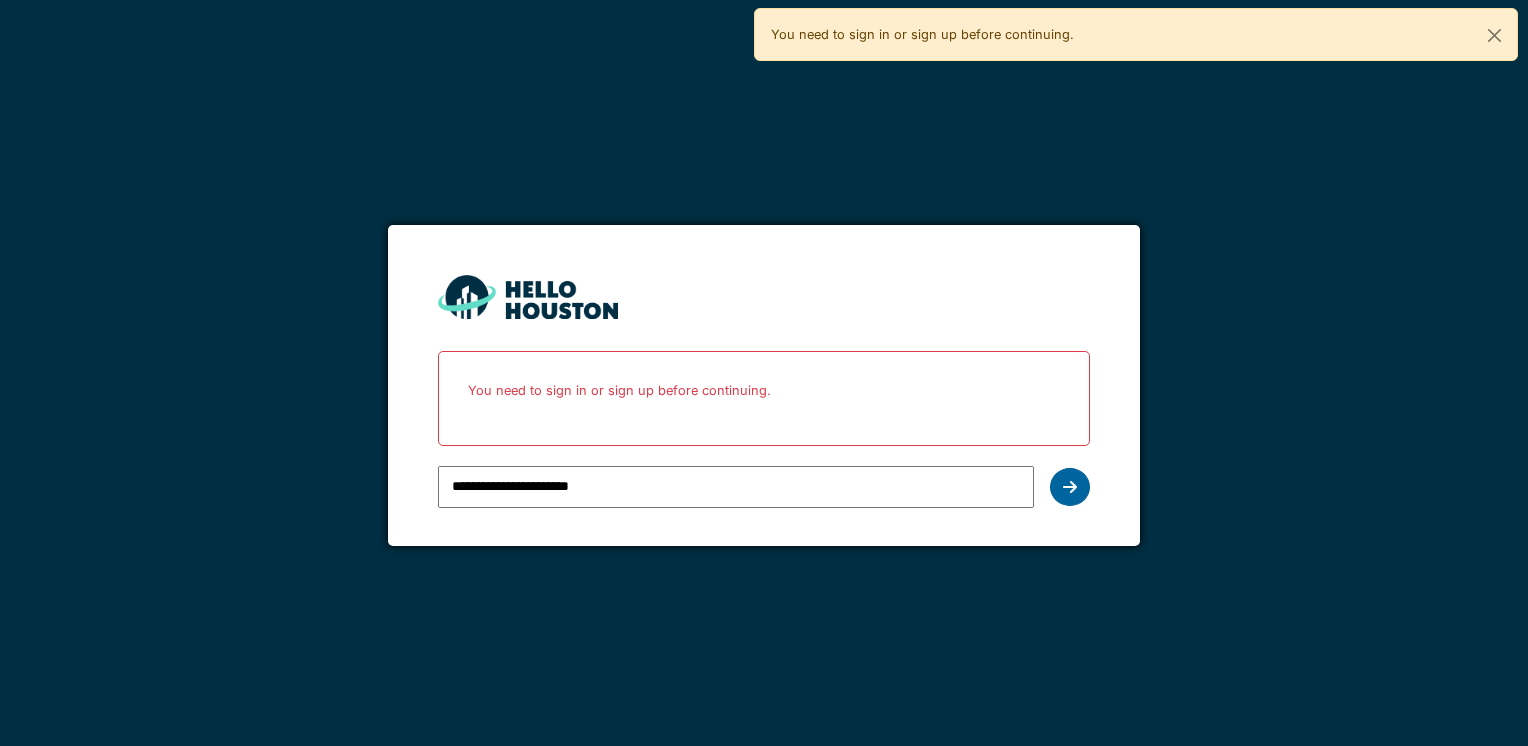 click at bounding box center (1070, 487) 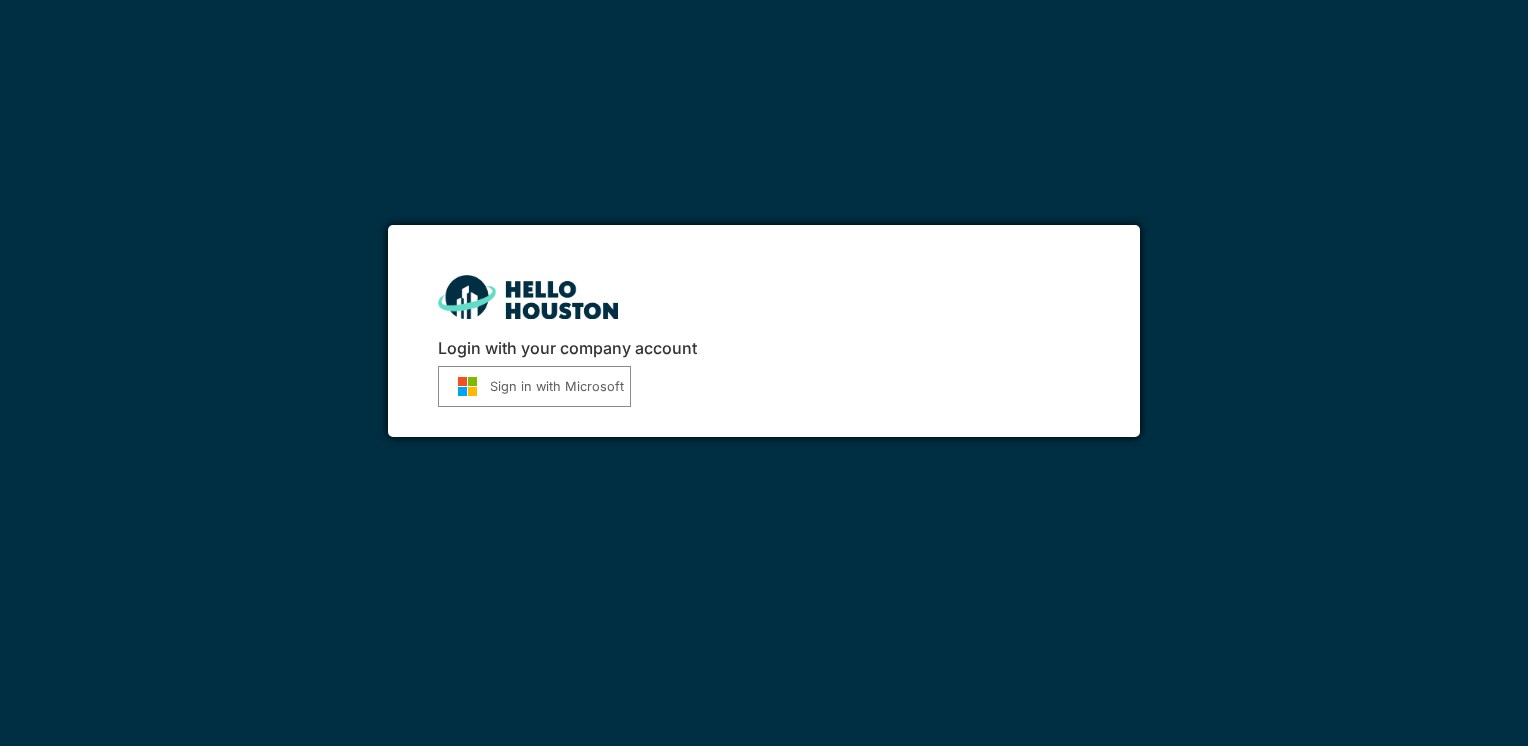 scroll, scrollTop: 0, scrollLeft: 0, axis: both 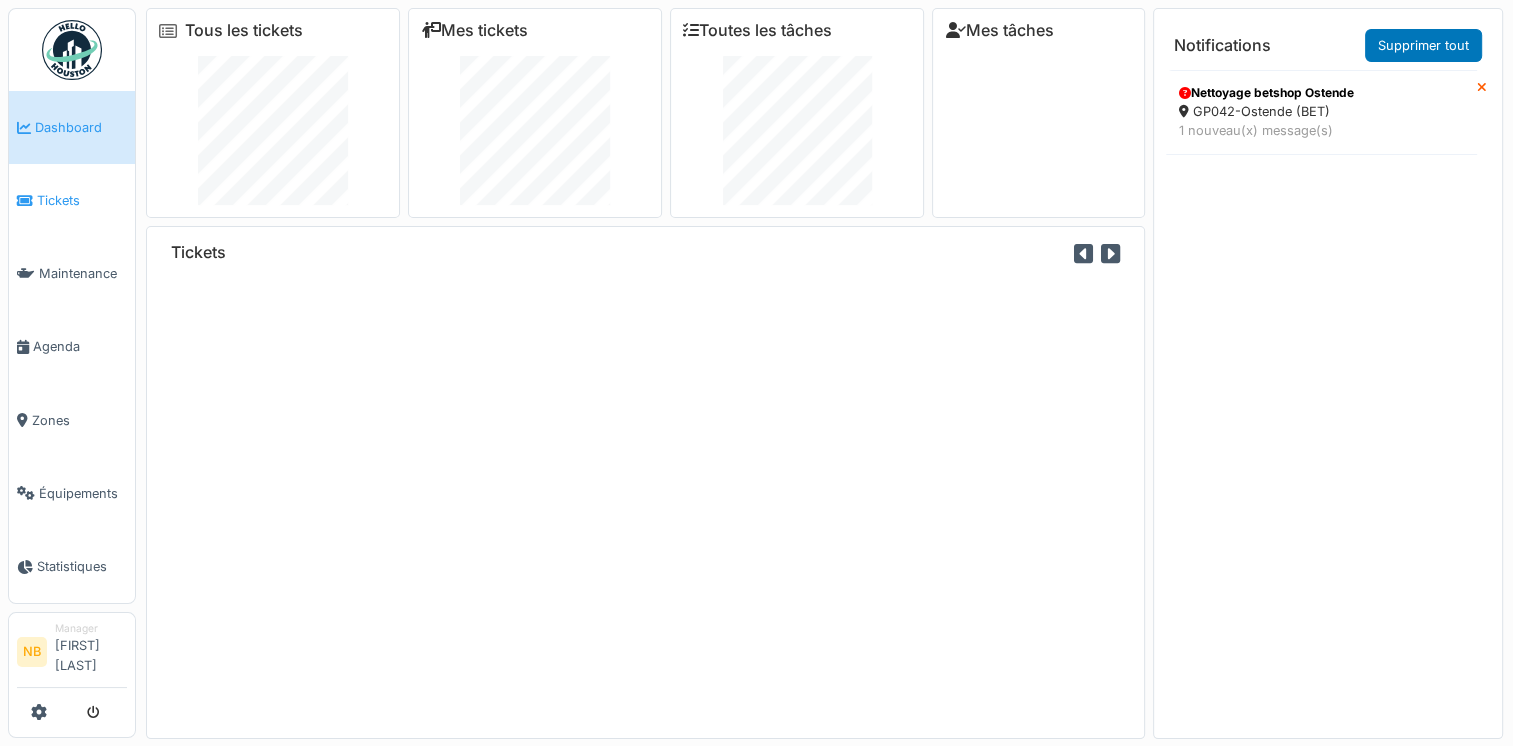 click on "Tickets" at bounding box center [72, 200] 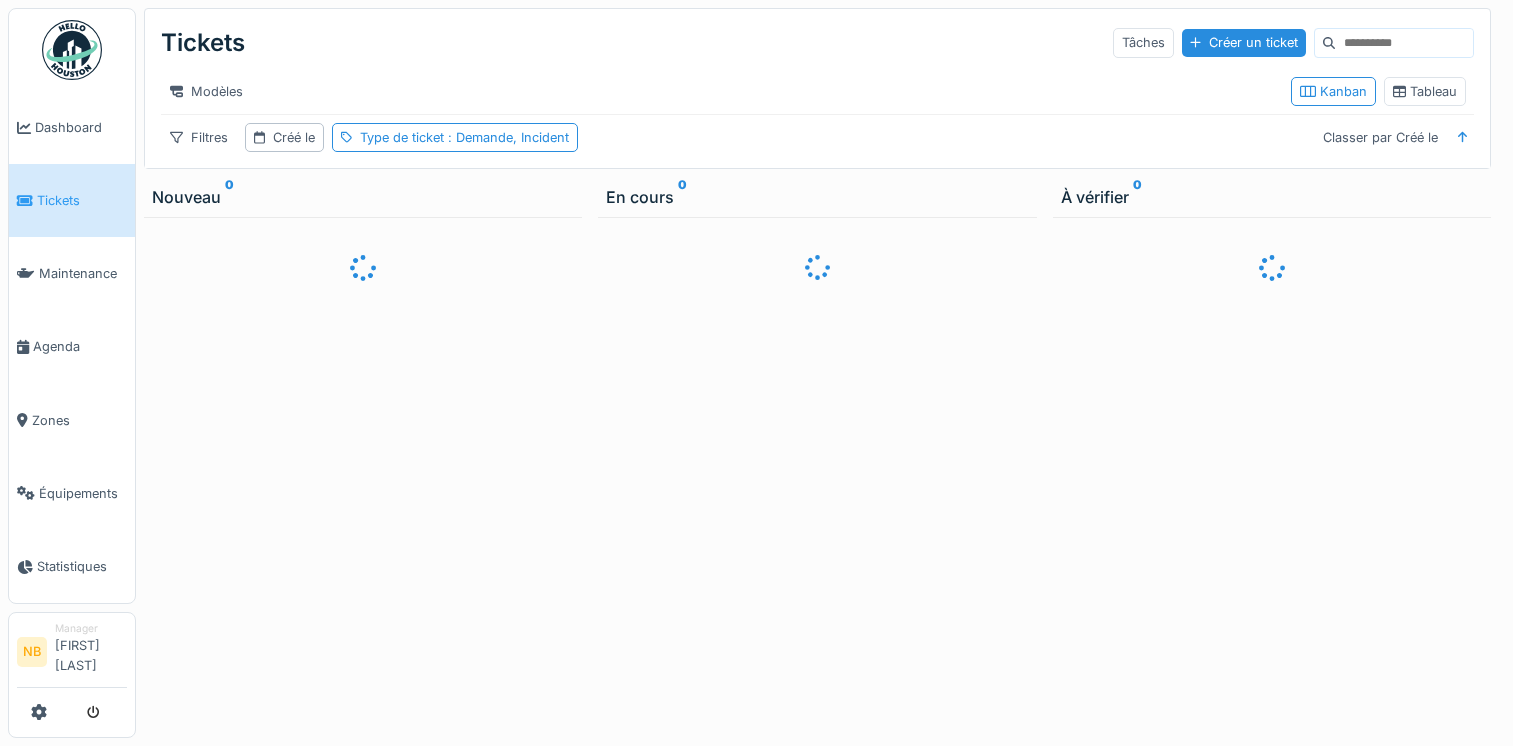 scroll, scrollTop: 0, scrollLeft: 0, axis: both 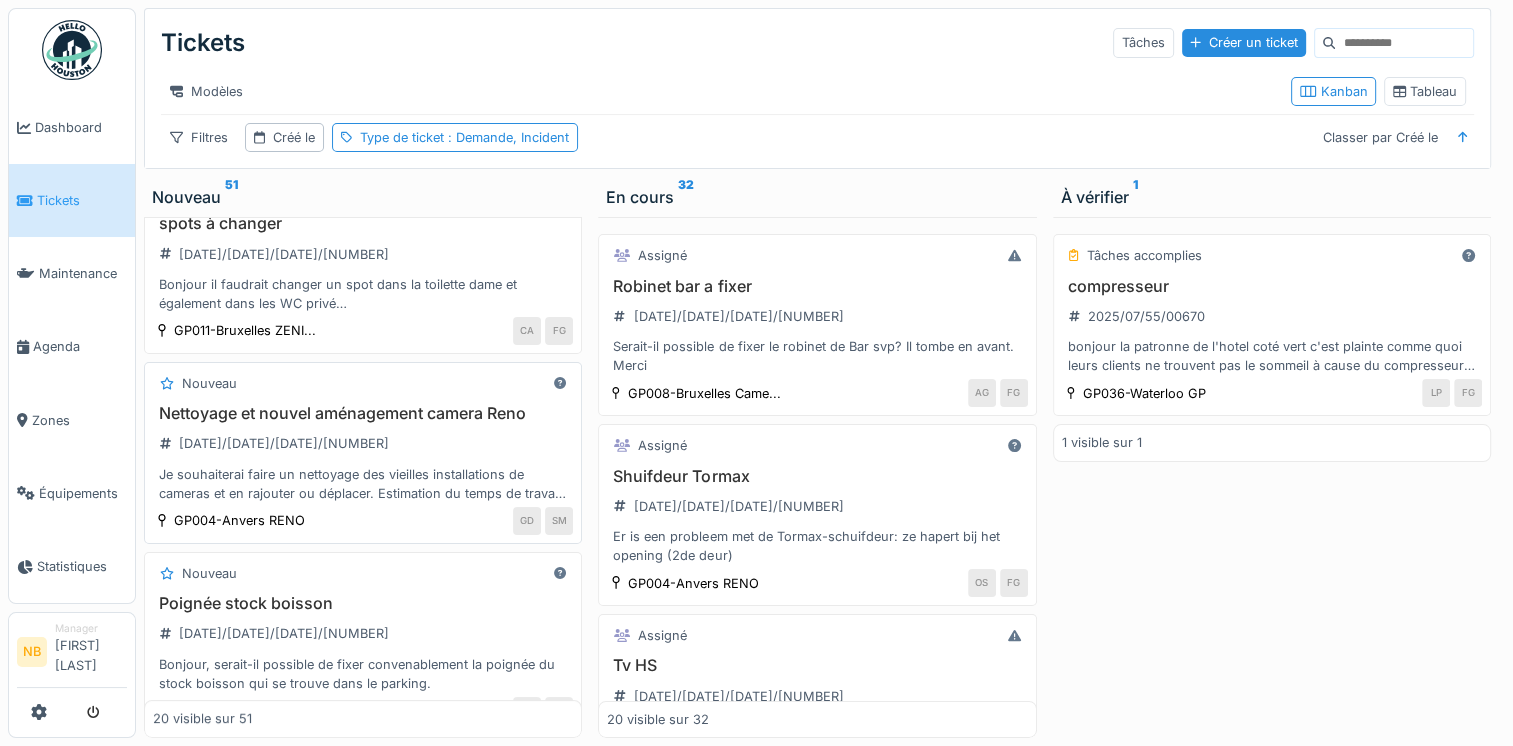click on "Je souhaiterai faire un nettoyage des vieilles installations de cameras et en rajouter ou déplacer. Estimation du temps de travail, 2 journées. Je dois être présent. Merci" at bounding box center (363, 484) 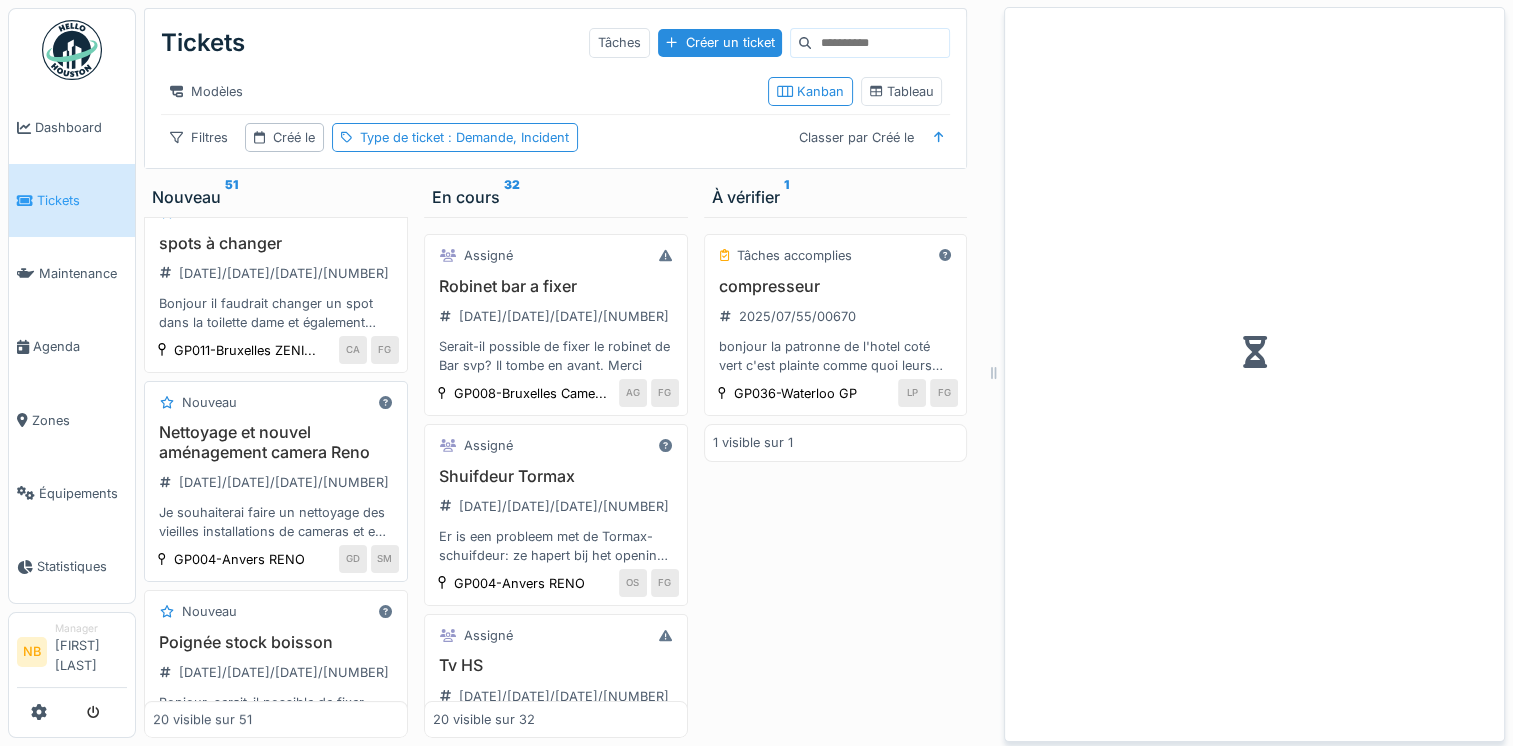 scroll, scrollTop: 280, scrollLeft: 0, axis: vertical 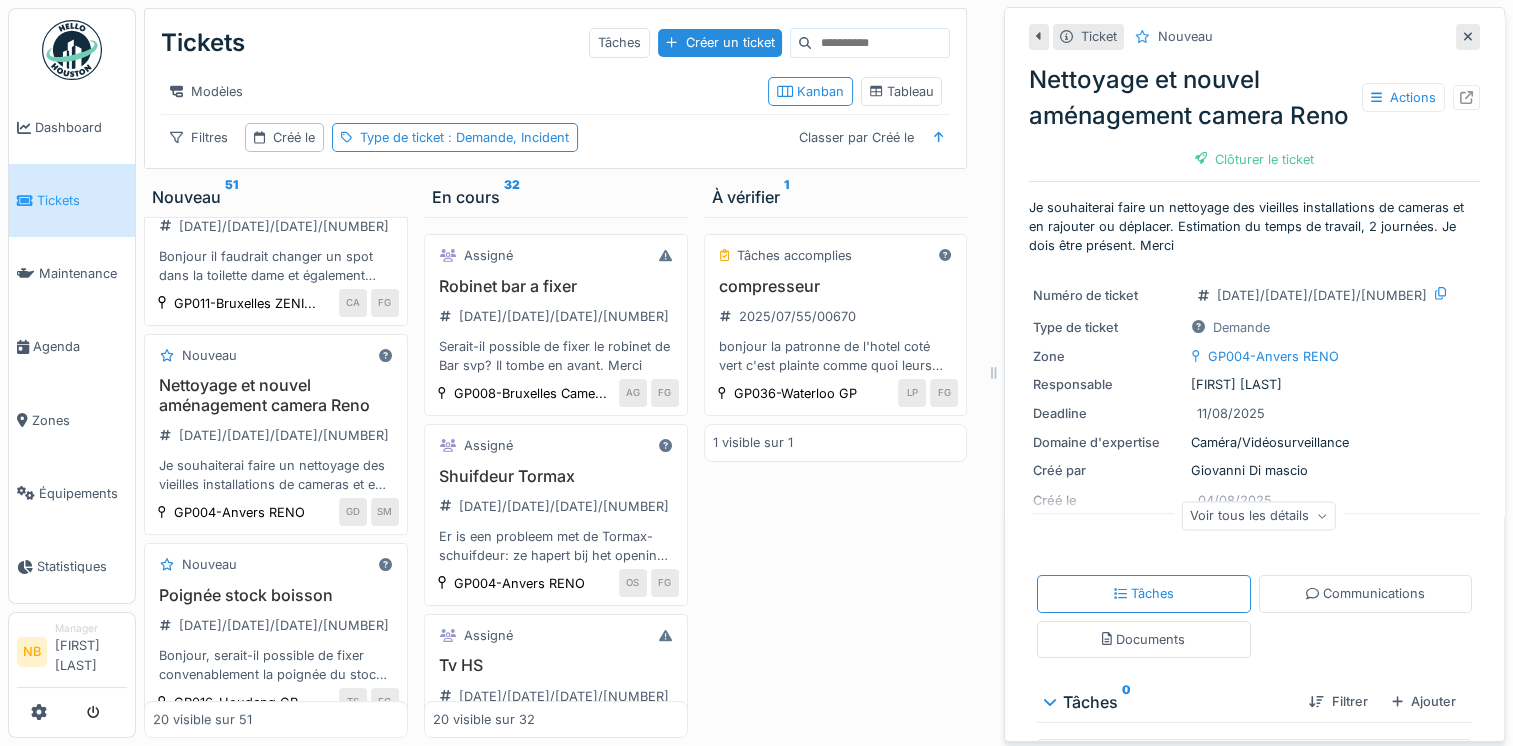 click on "Voir tous les détails" at bounding box center [1258, 516] 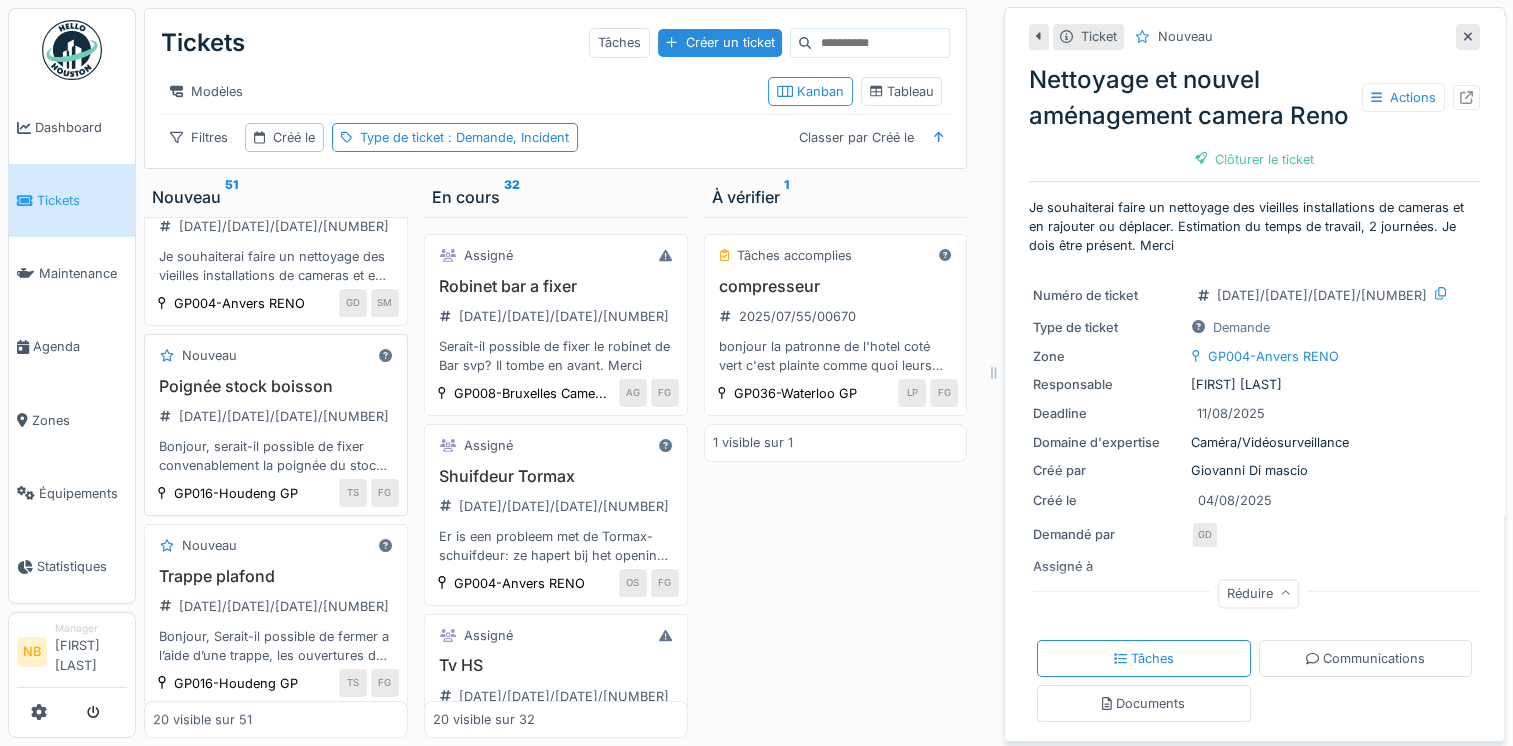scroll, scrollTop: 512, scrollLeft: 0, axis: vertical 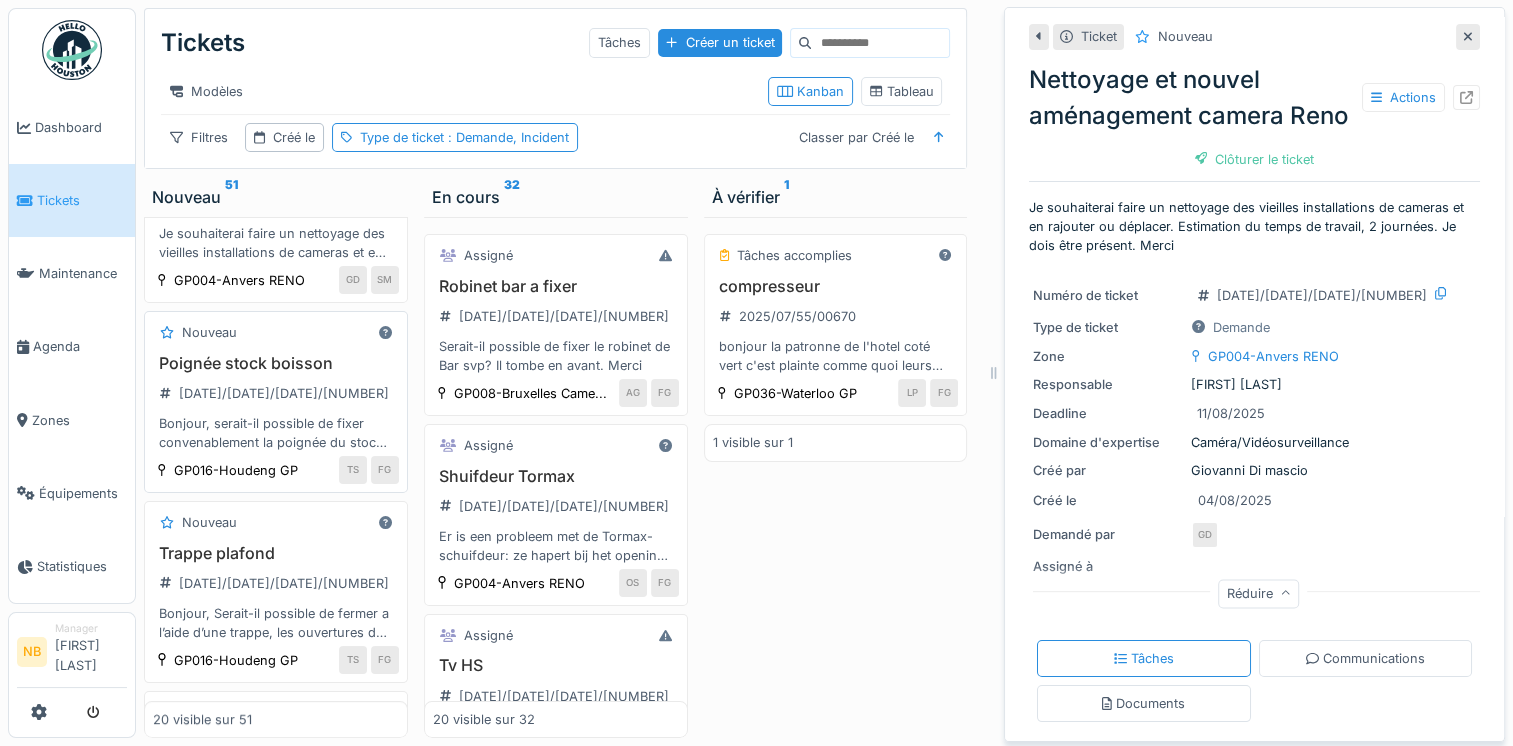 click on "Poignée stock boisson 2025/08/55/00703 Bonjour,  serait-il possible de fixer convenablement la poignée du stock boisson qui se trouve dans le parking." at bounding box center [276, 403] 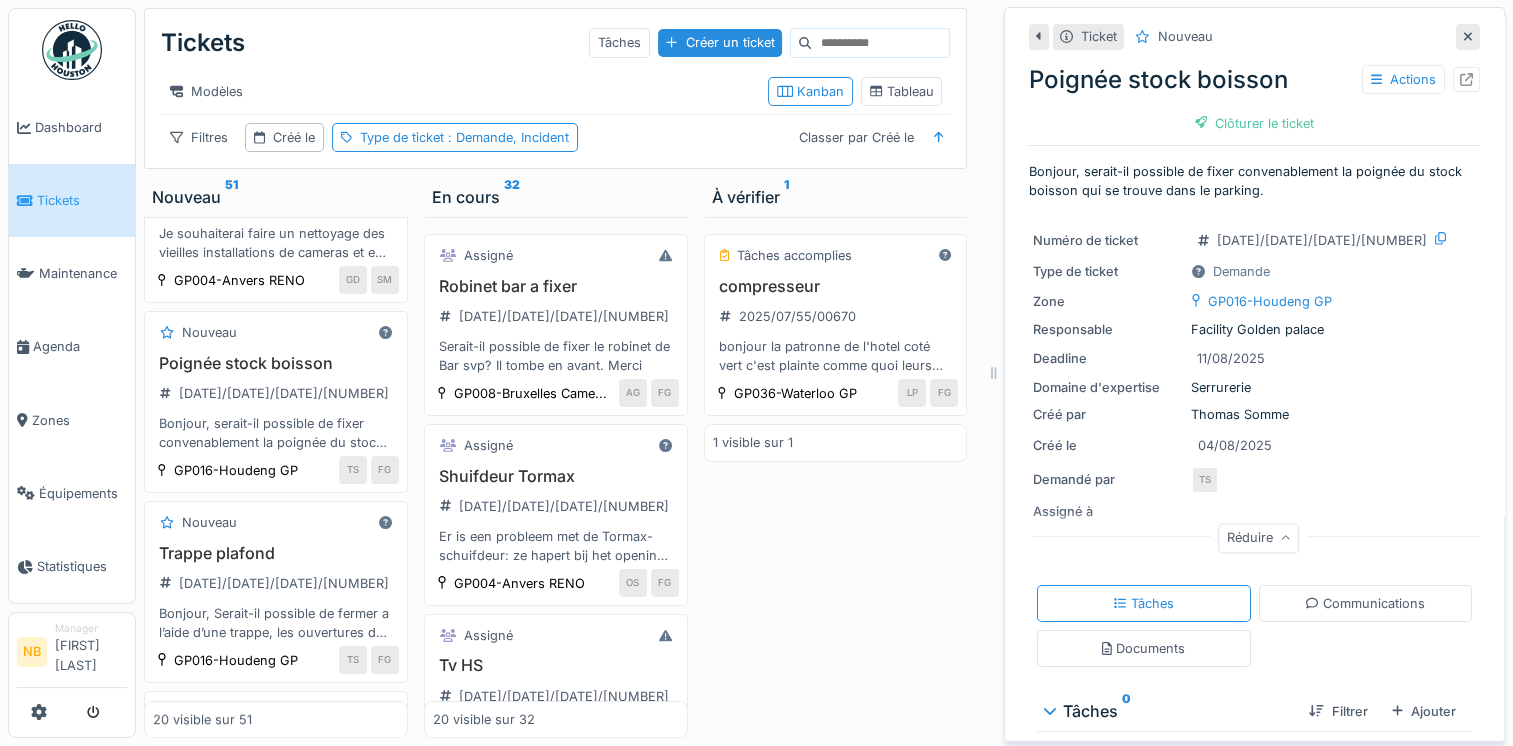 click on "Documents" at bounding box center [1144, 648] 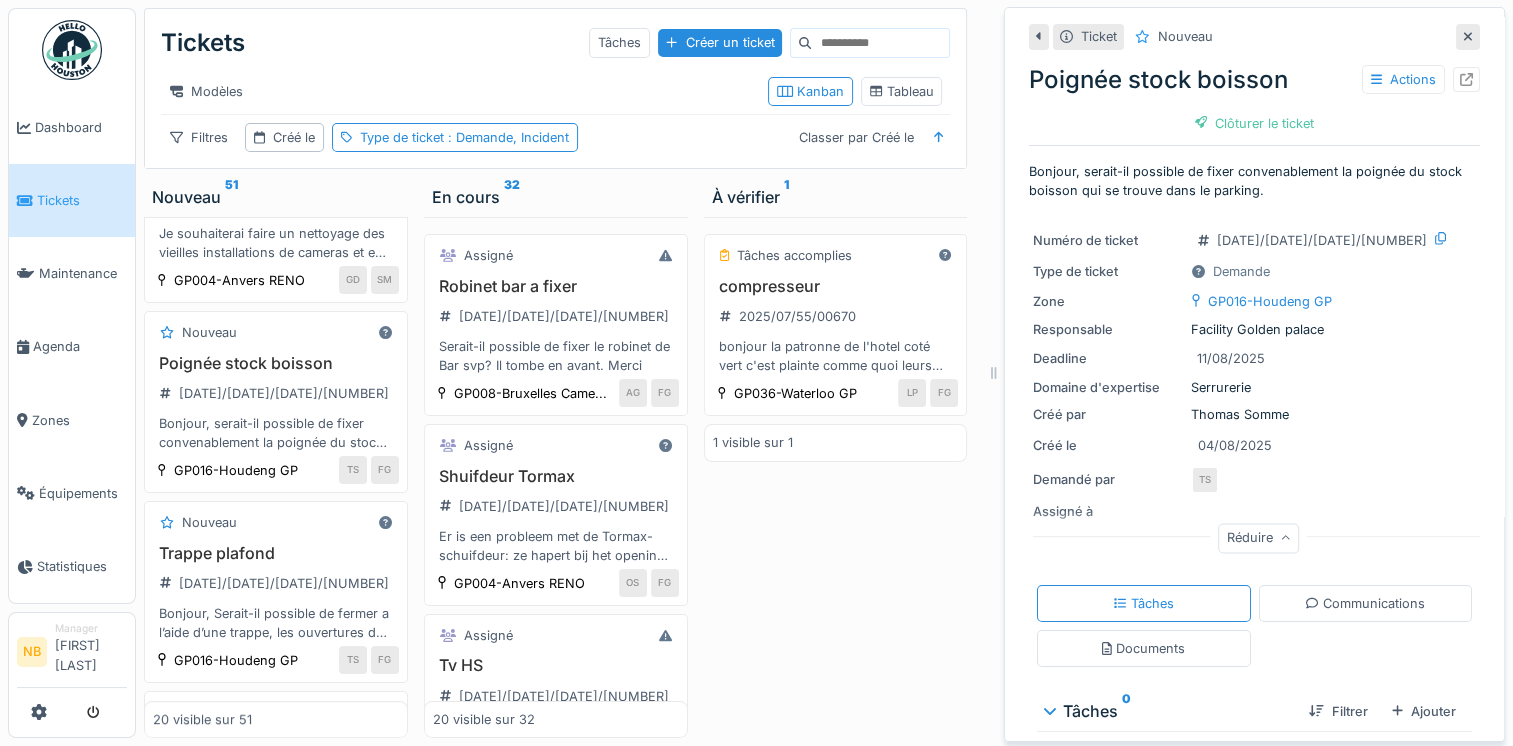 scroll, scrollTop: 15, scrollLeft: 0, axis: vertical 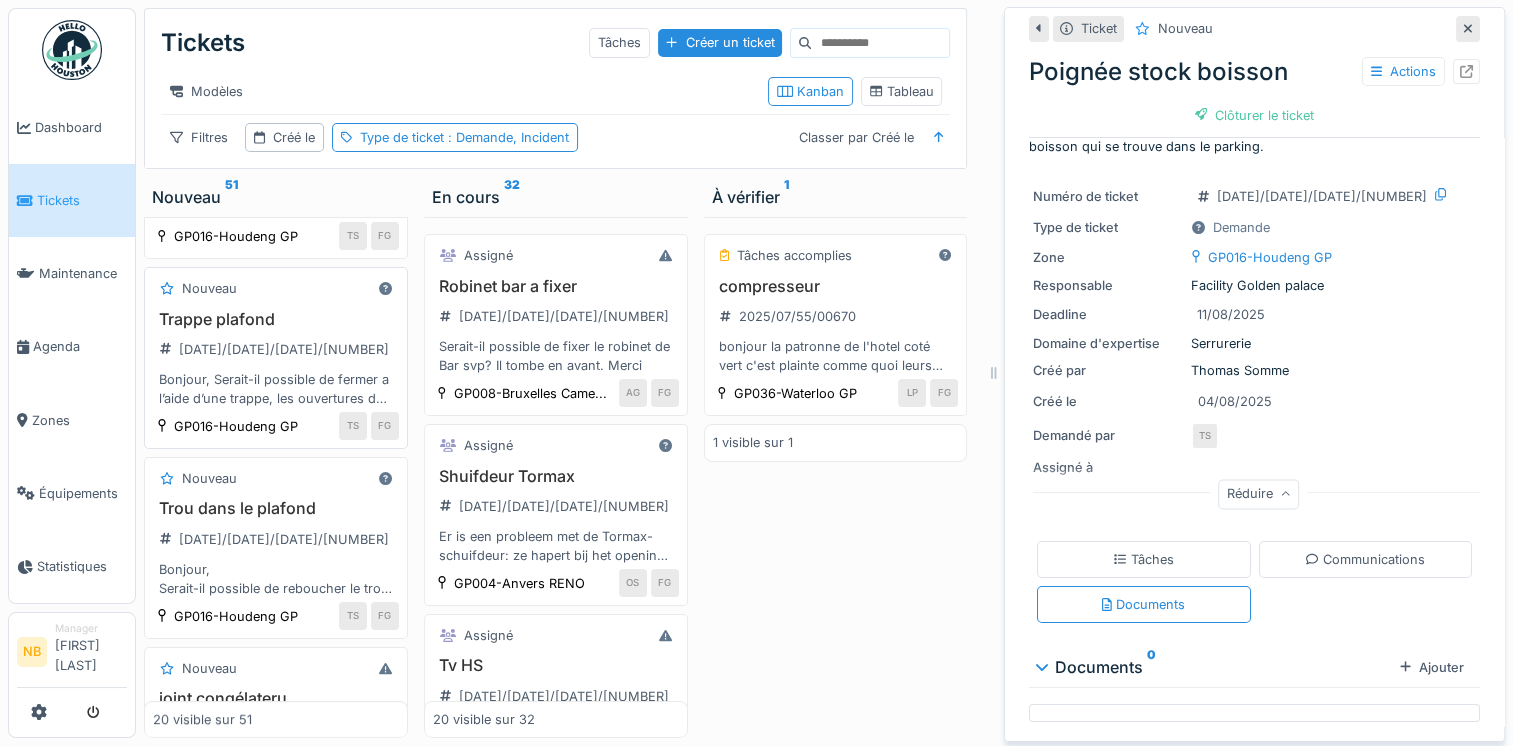 click on "Trappe plafond 2025/08/55/00702 Bonjour, Serait-il possible de fermer a l’aide d’une trappe, les ouvertures du plafond du bureau et du local machine a laver." at bounding box center [276, 359] 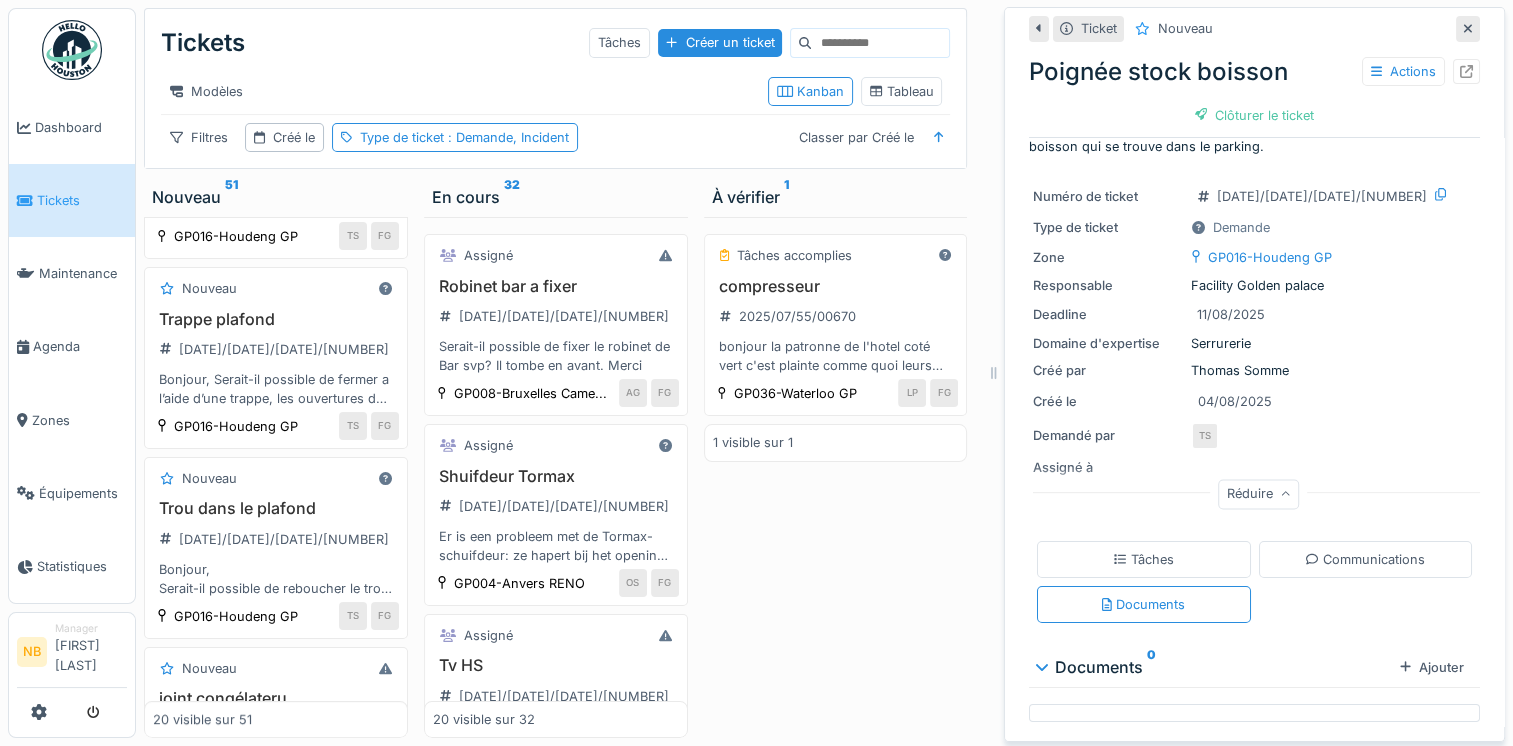 scroll, scrollTop: 0, scrollLeft: 0, axis: both 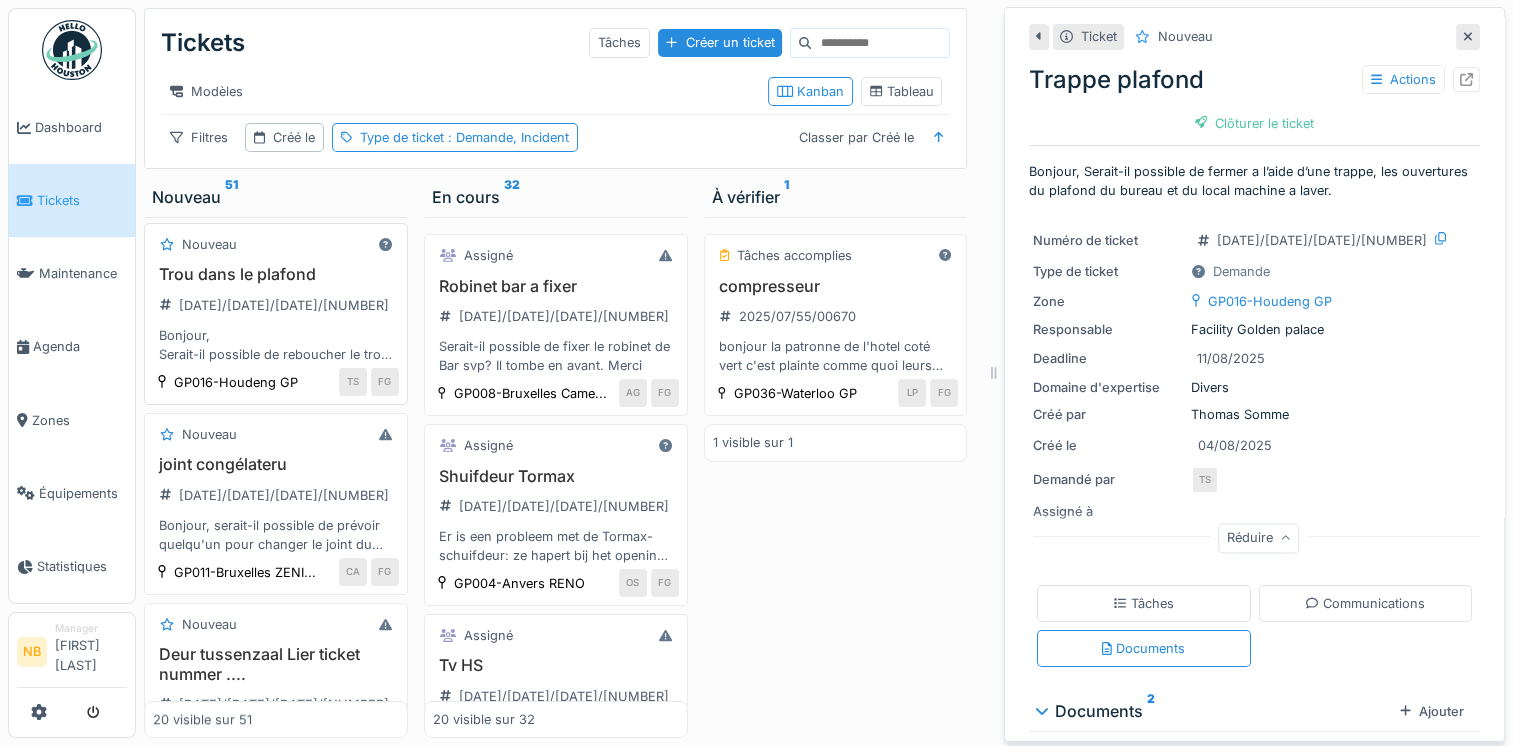 click on "Trou dans le plafond 2025/08/55/00701 Bonjour,
Serait-il possible de reboucher le trou près des télévisions." at bounding box center (276, 314) 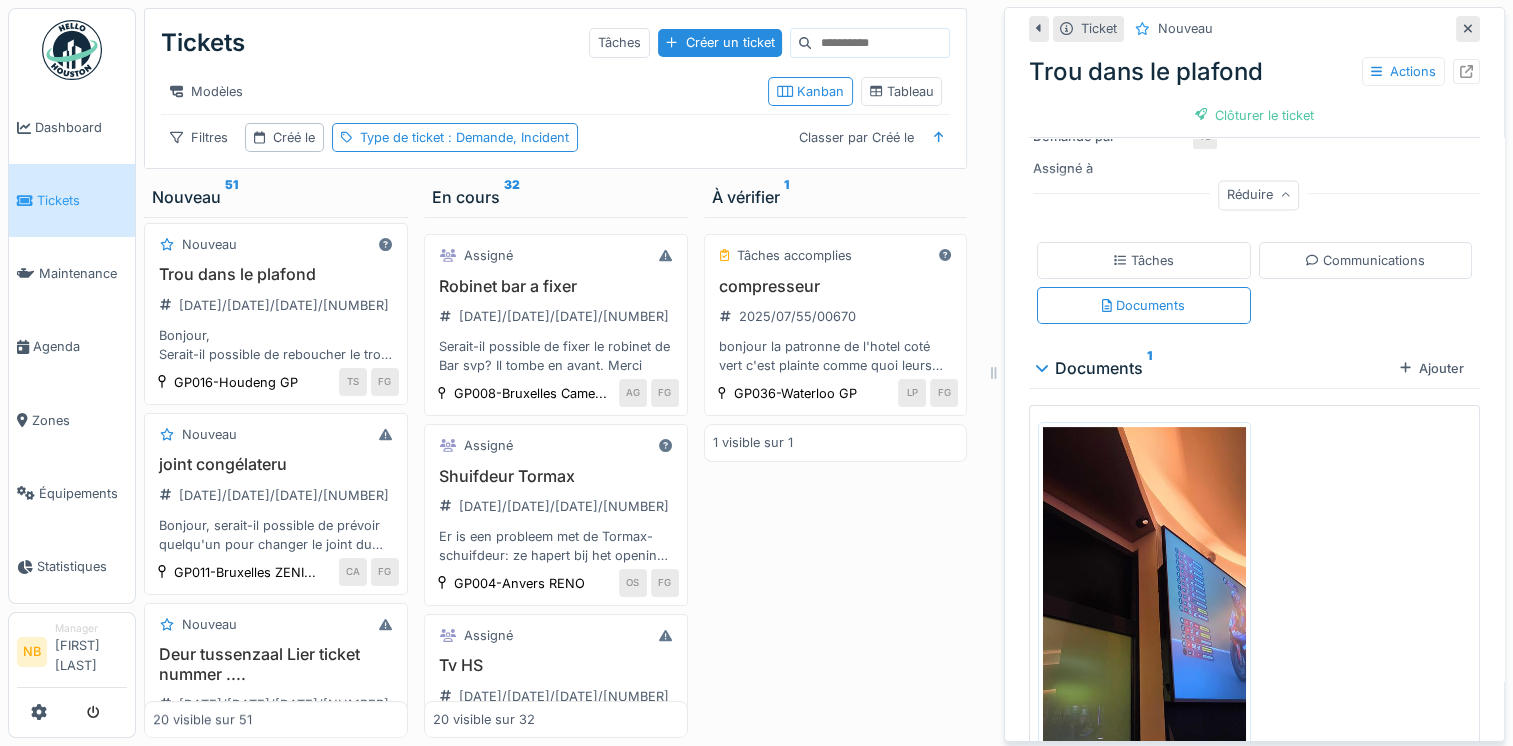 scroll, scrollTop: 436, scrollLeft: 0, axis: vertical 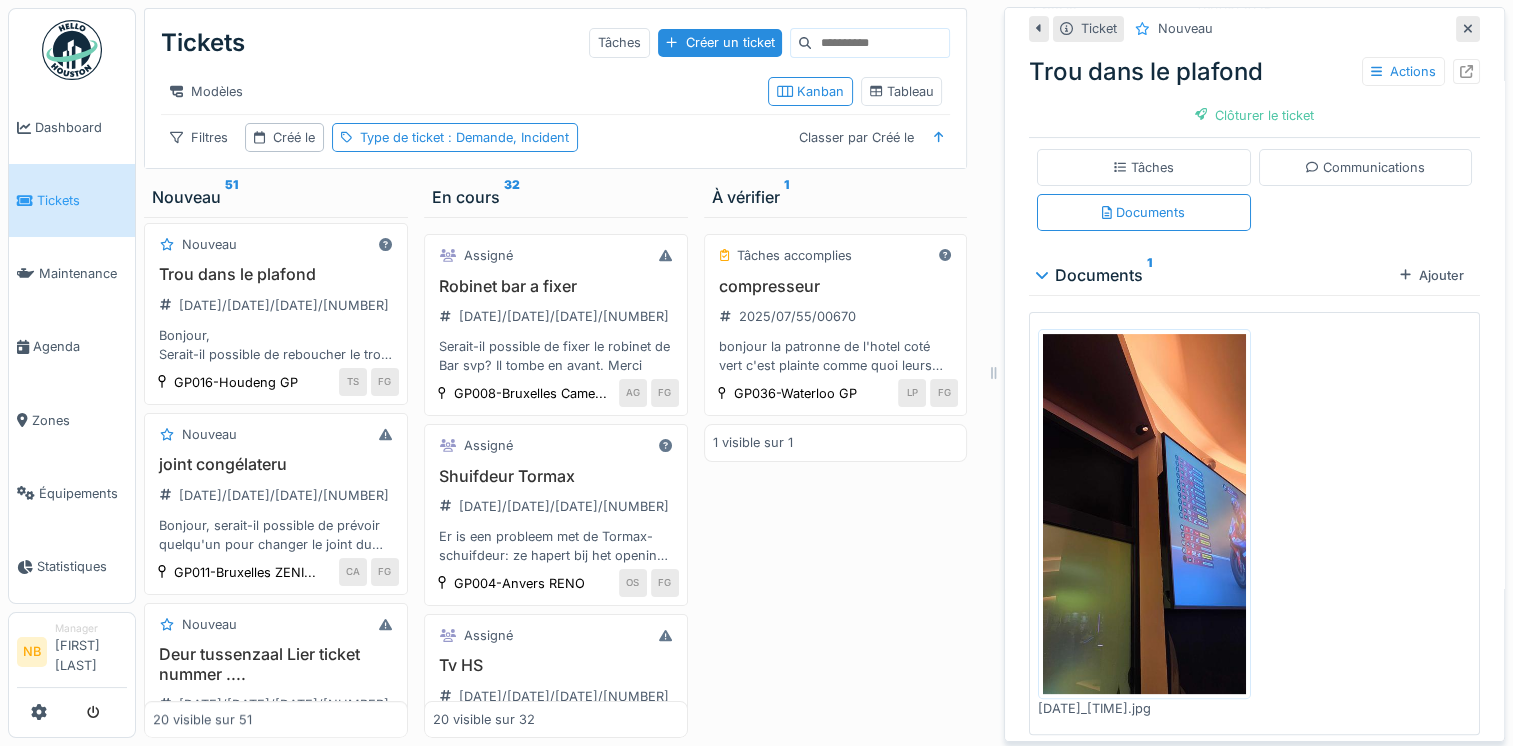 click at bounding box center [1144, 513] 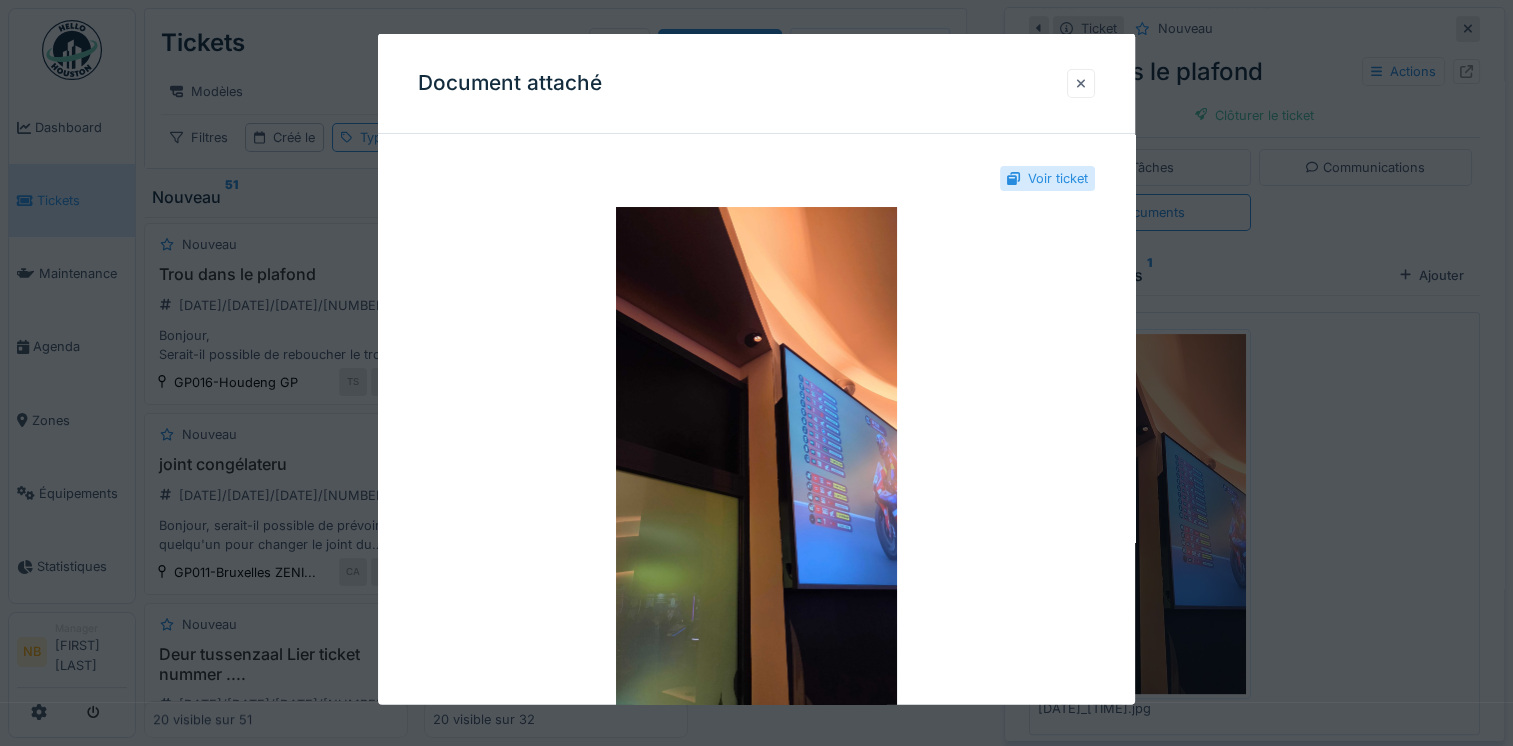 click at bounding box center (1081, 82) 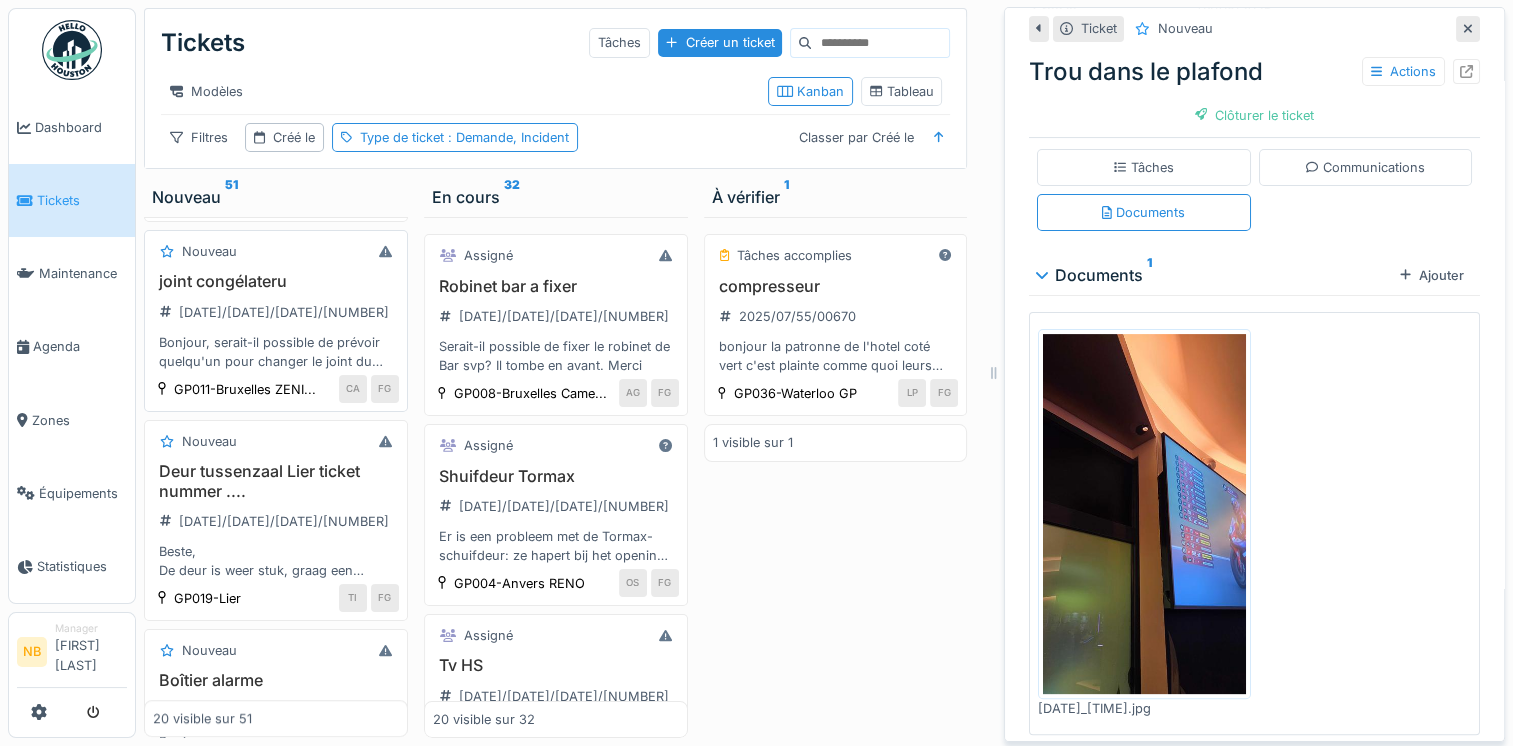 scroll, scrollTop: 1212, scrollLeft: 0, axis: vertical 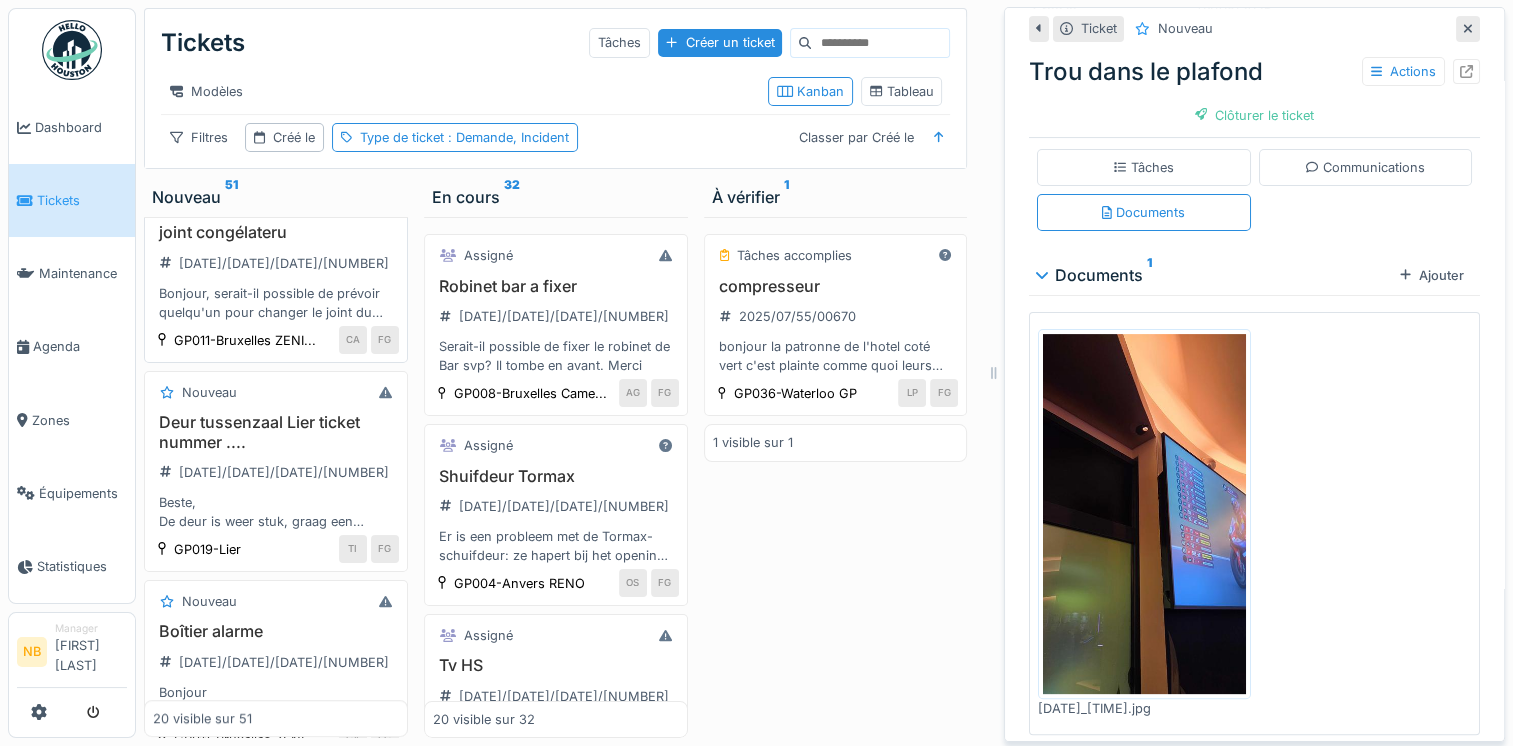 click on "joint congélateru 2025/08/55/00706 Bonjour, serait-il possible de prévoir quelqu'un pour changer le joint du congélateur qui se trouve dans le couloir, pour info nous avons la pièce de rechange qui se trouve dans une boite. Celle-ci se trouve sur la machine à cigarettes
Merci" at bounding box center [276, 272] 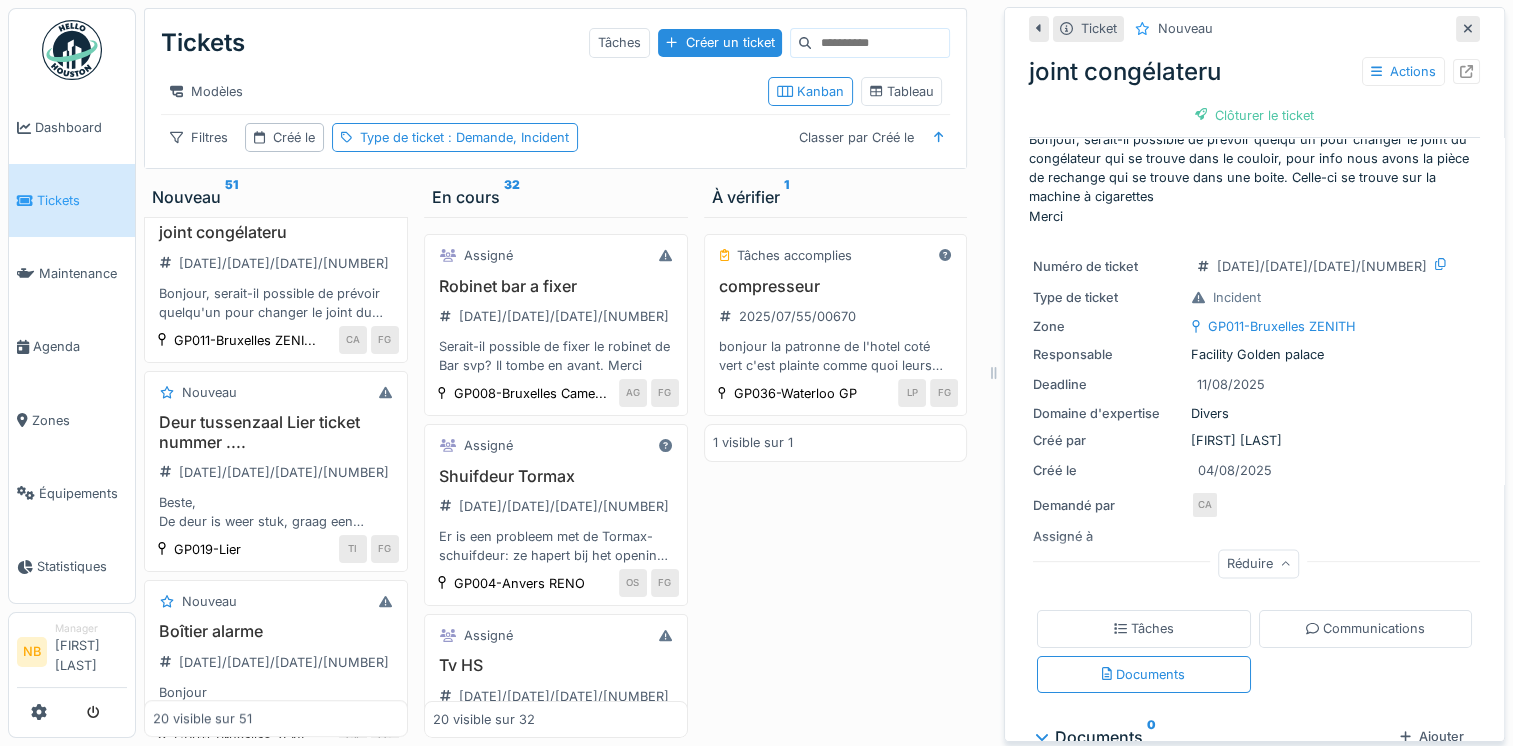 scroll, scrollTop: 0, scrollLeft: 0, axis: both 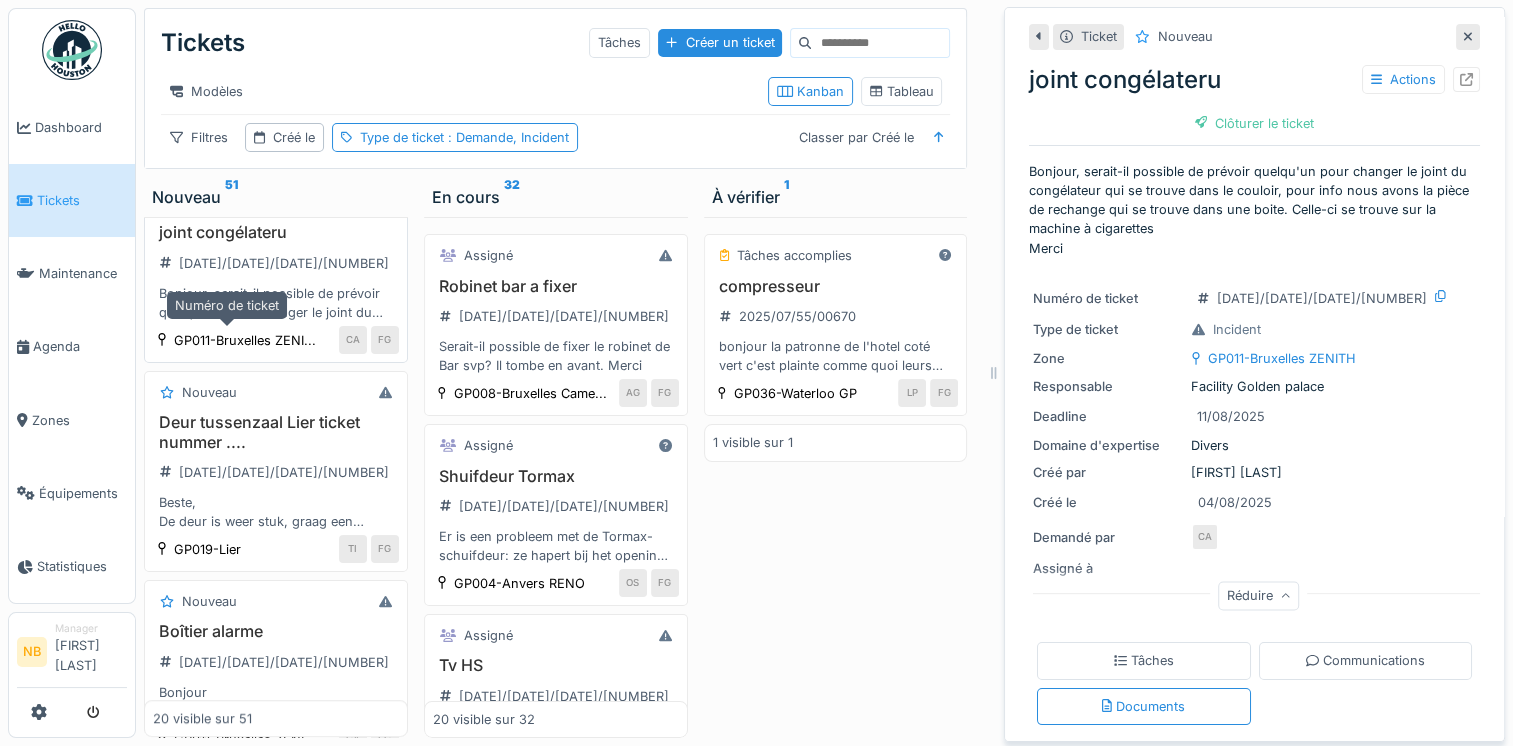 click on "2025/08/55/00706" at bounding box center (274, 263) 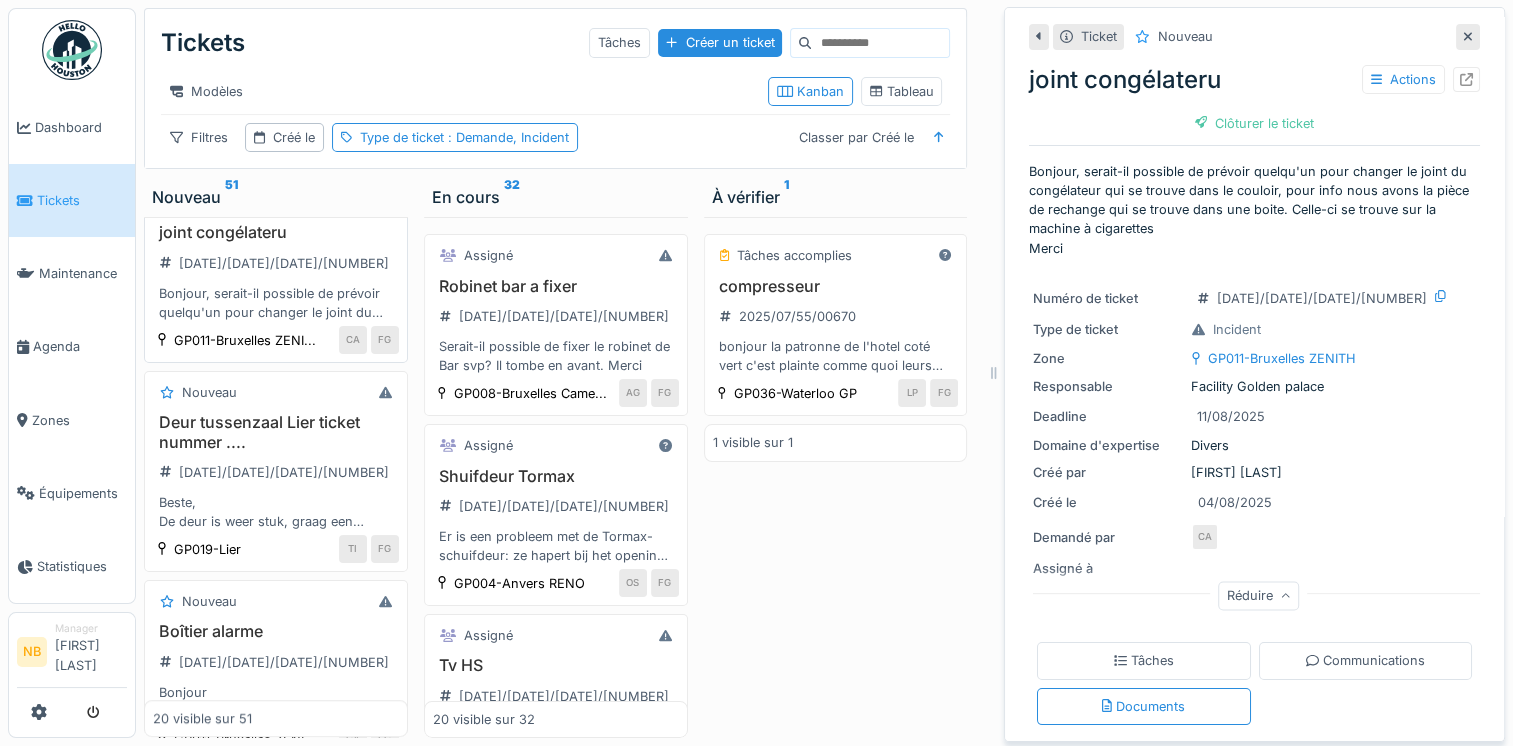click on "Nouveau" at bounding box center [276, 202] 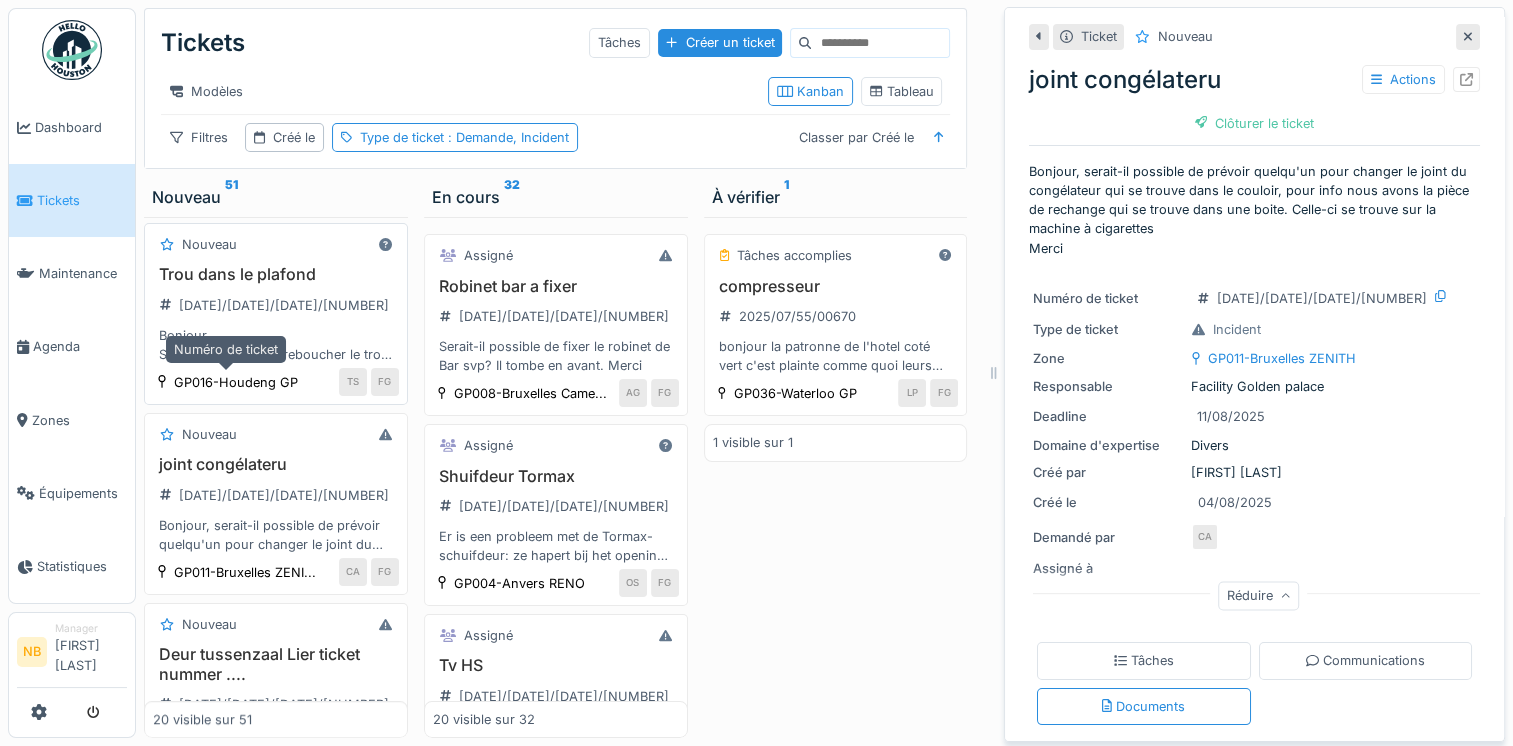 click on "2025/08/55/00701" at bounding box center (284, 305) 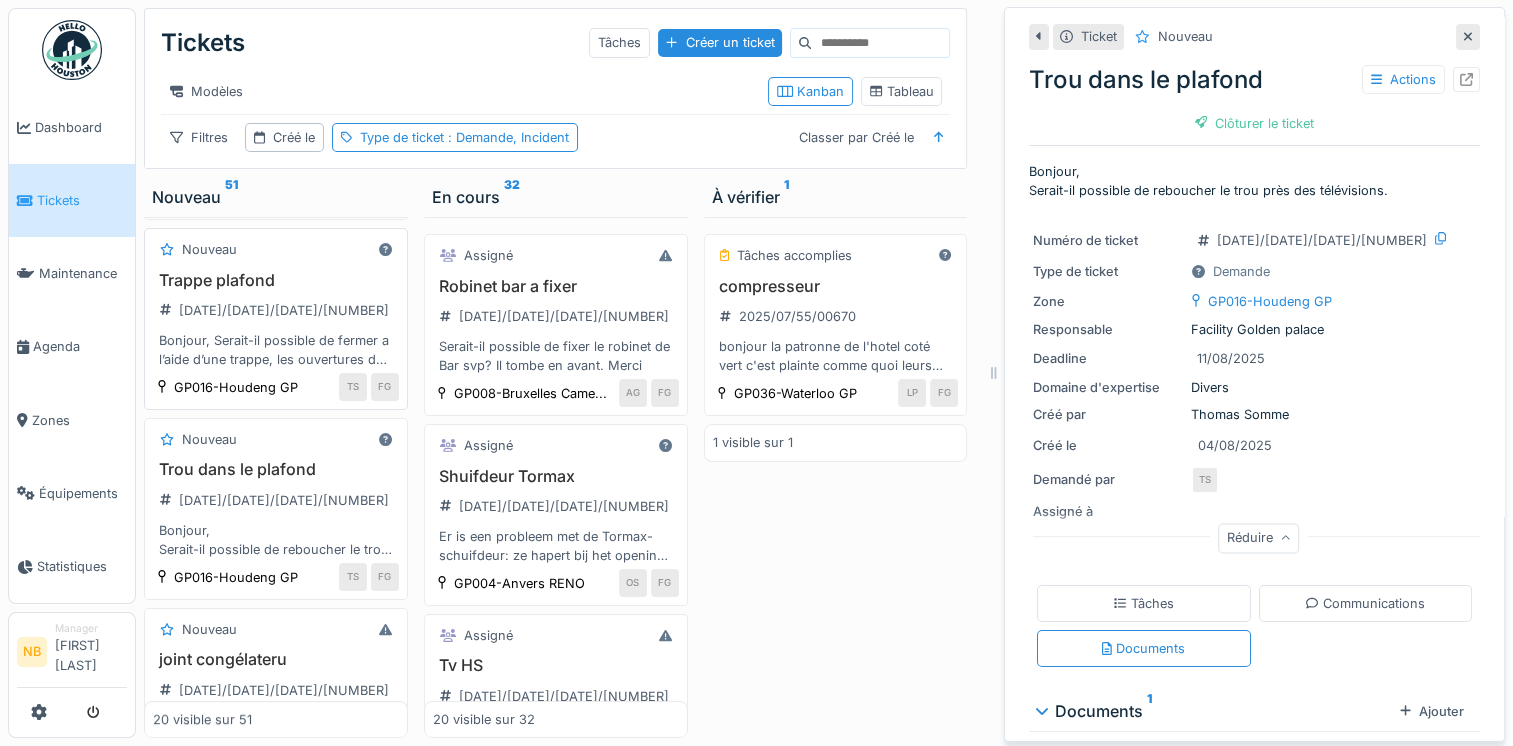 scroll, scrollTop: 746, scrollLeft: 0, axis: vertical 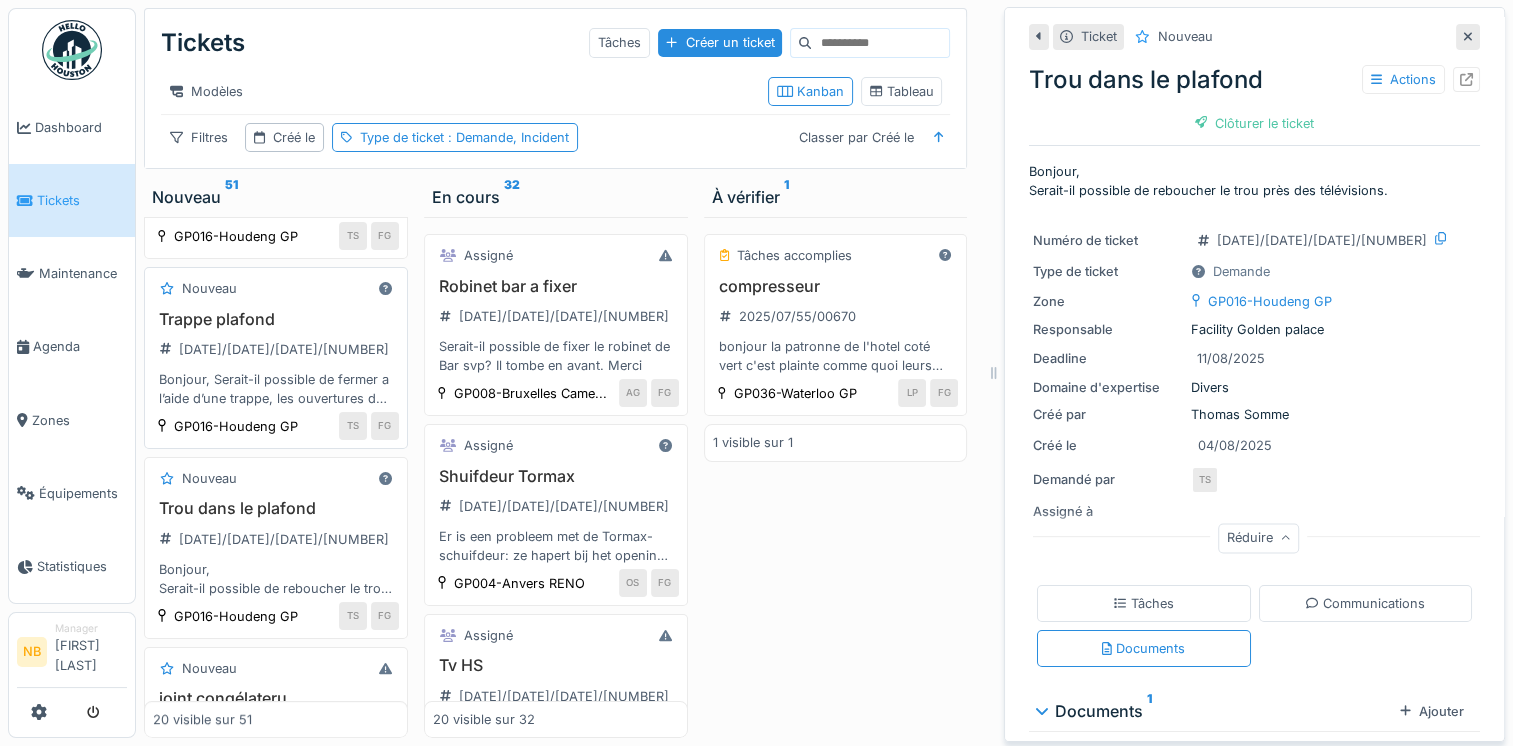 click on "Trappe plafond" at bounding box center [276, 319] 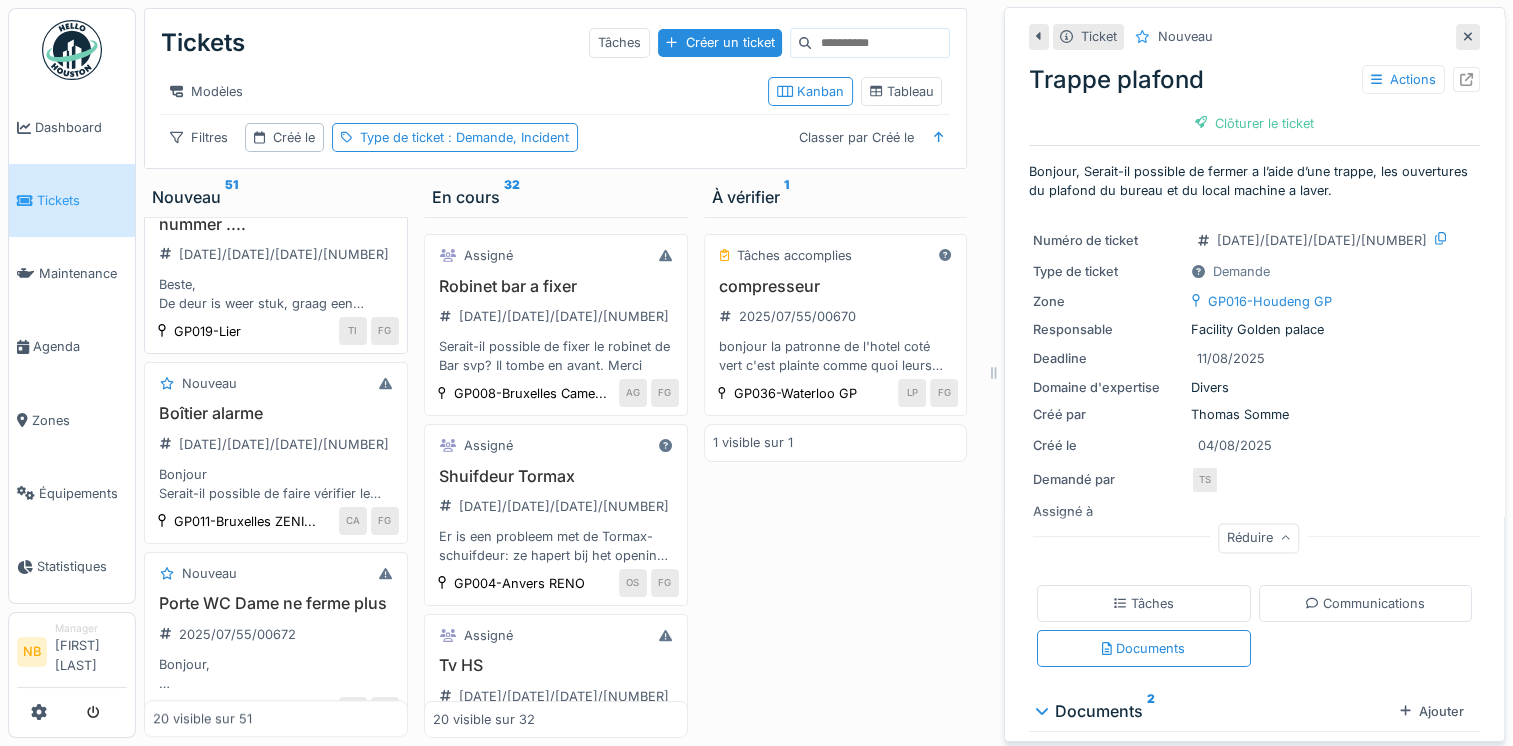 scroll, scrollTop: 1446, scrollLeft: 0, axis: vertical 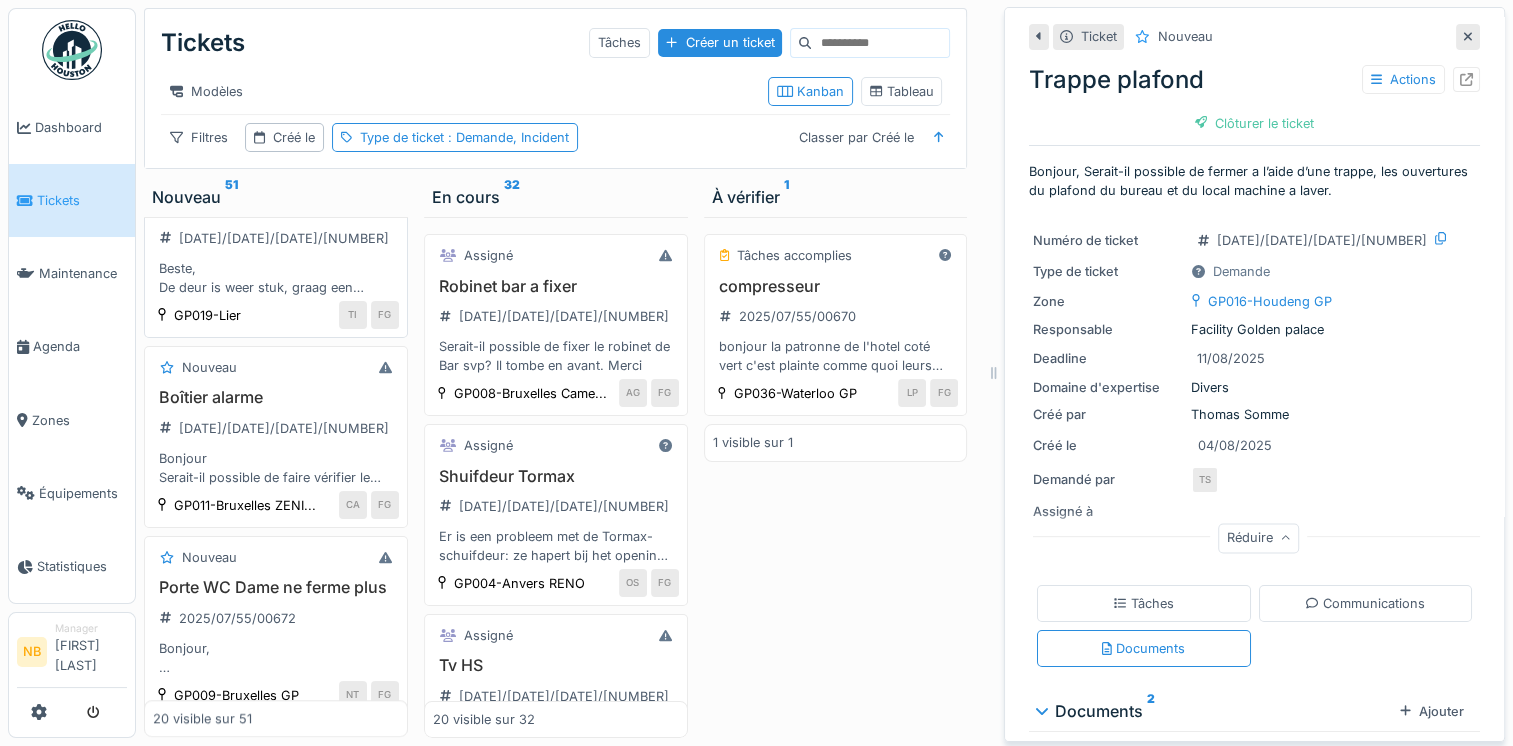 click on "Deur tussenzaal Lier ticket nummer .... 2025/08/55/00704 Beste,
De deur is weer stuk, graag een wijziging van het type slot aub." at bounding box center [276, 238] 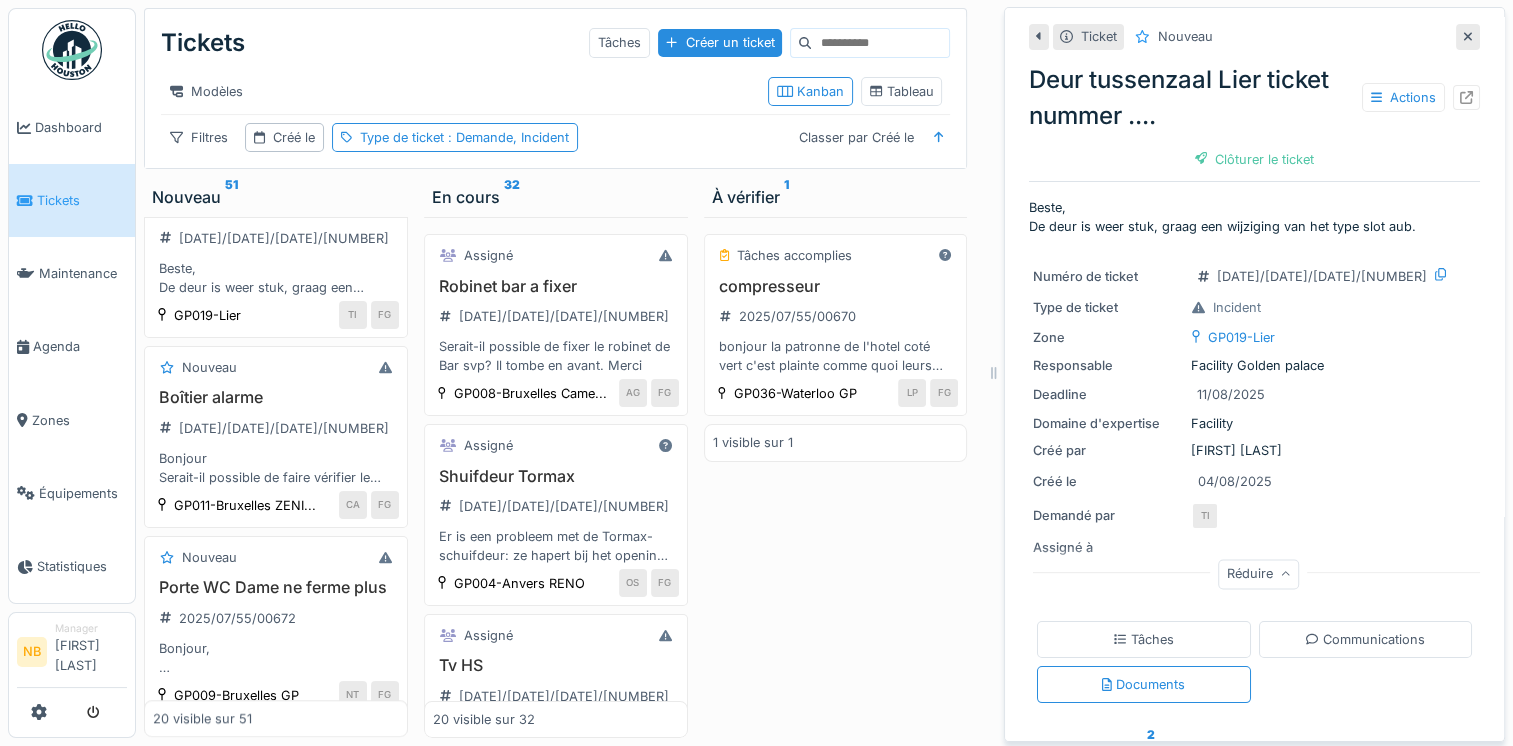 click on "Tâches   Communications   Documents" at bounding box center [1254, 662] 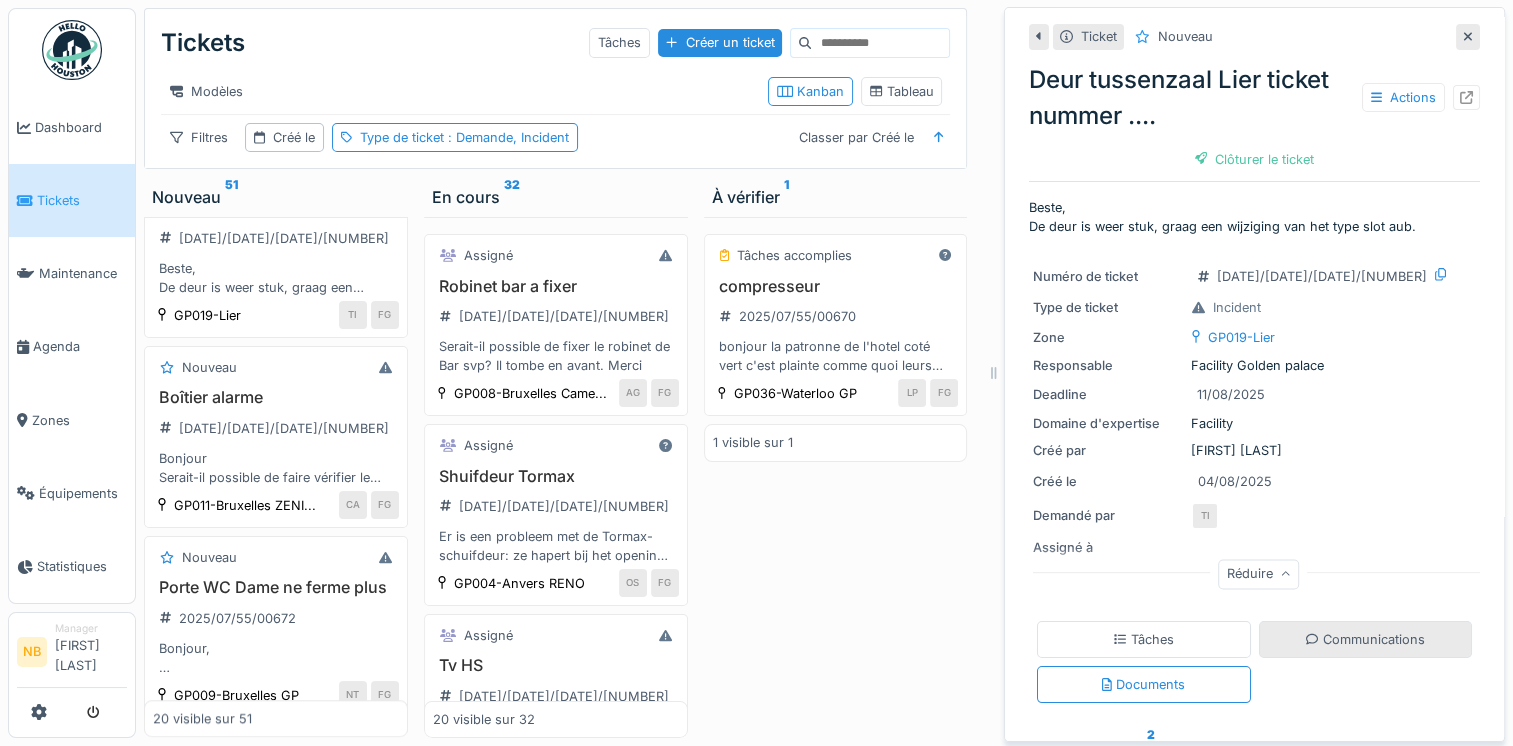 click on "Communications" at bounding box center (1365, 639) 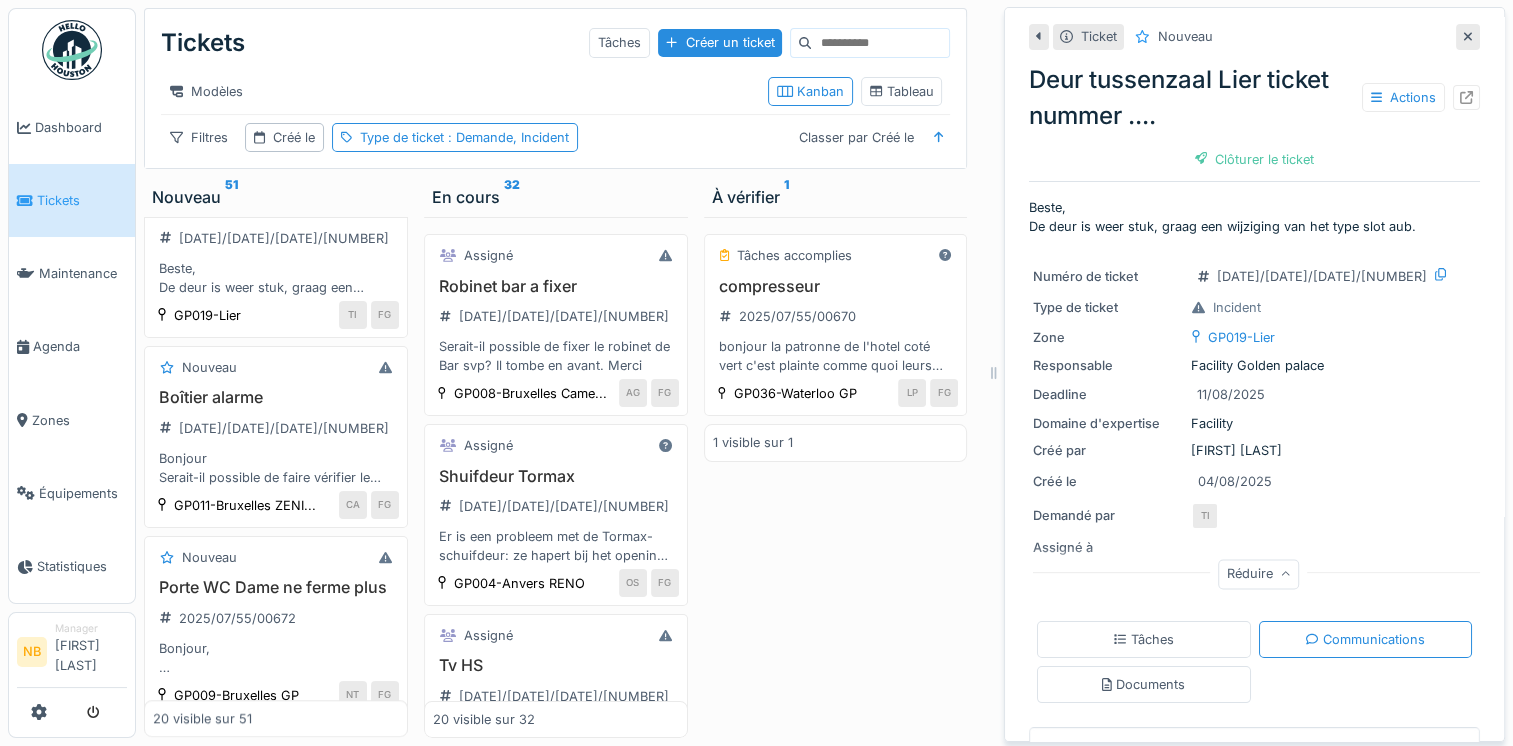 scroll, scrollTop: 81, scrollLeft: 0, axis: vertical 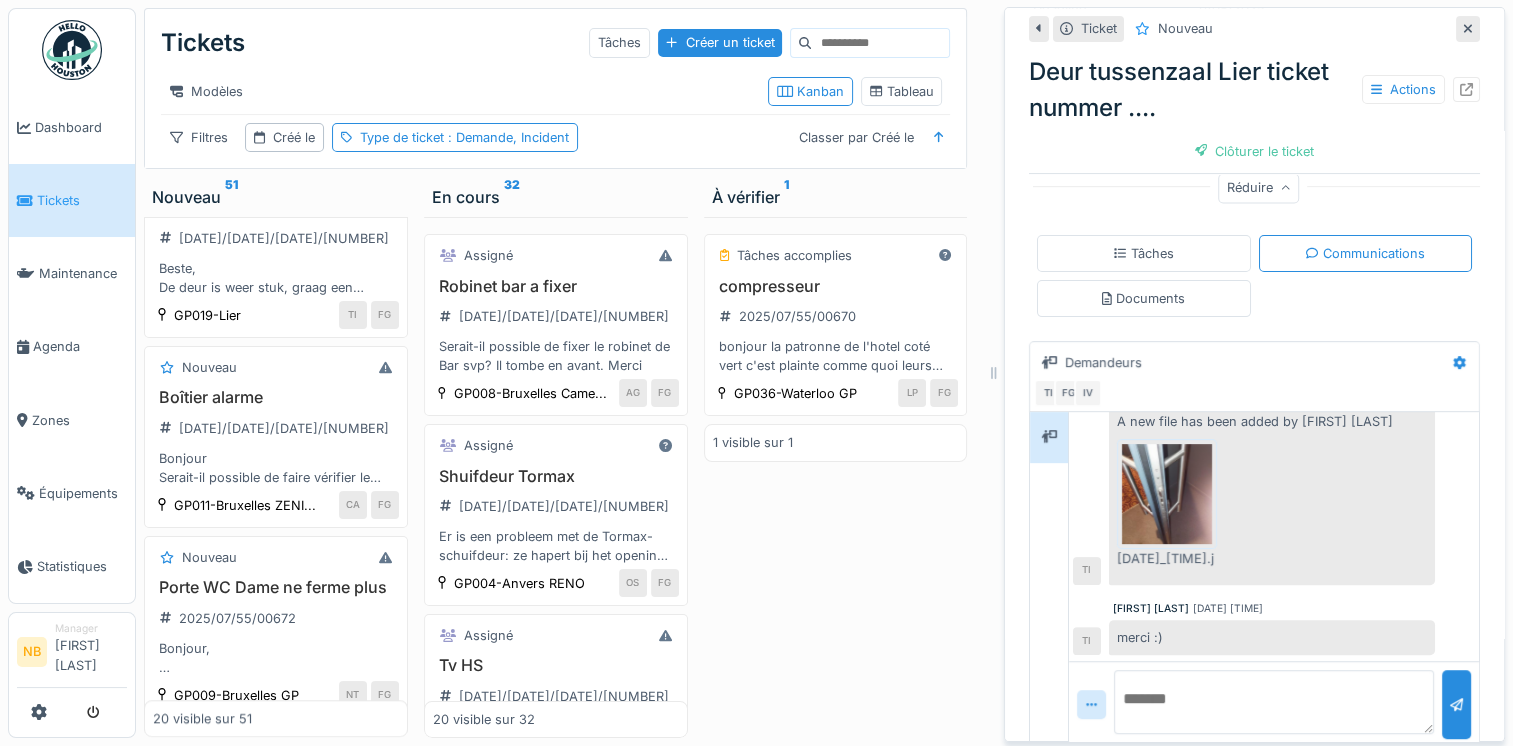 click at bounding box center [1167, 494] 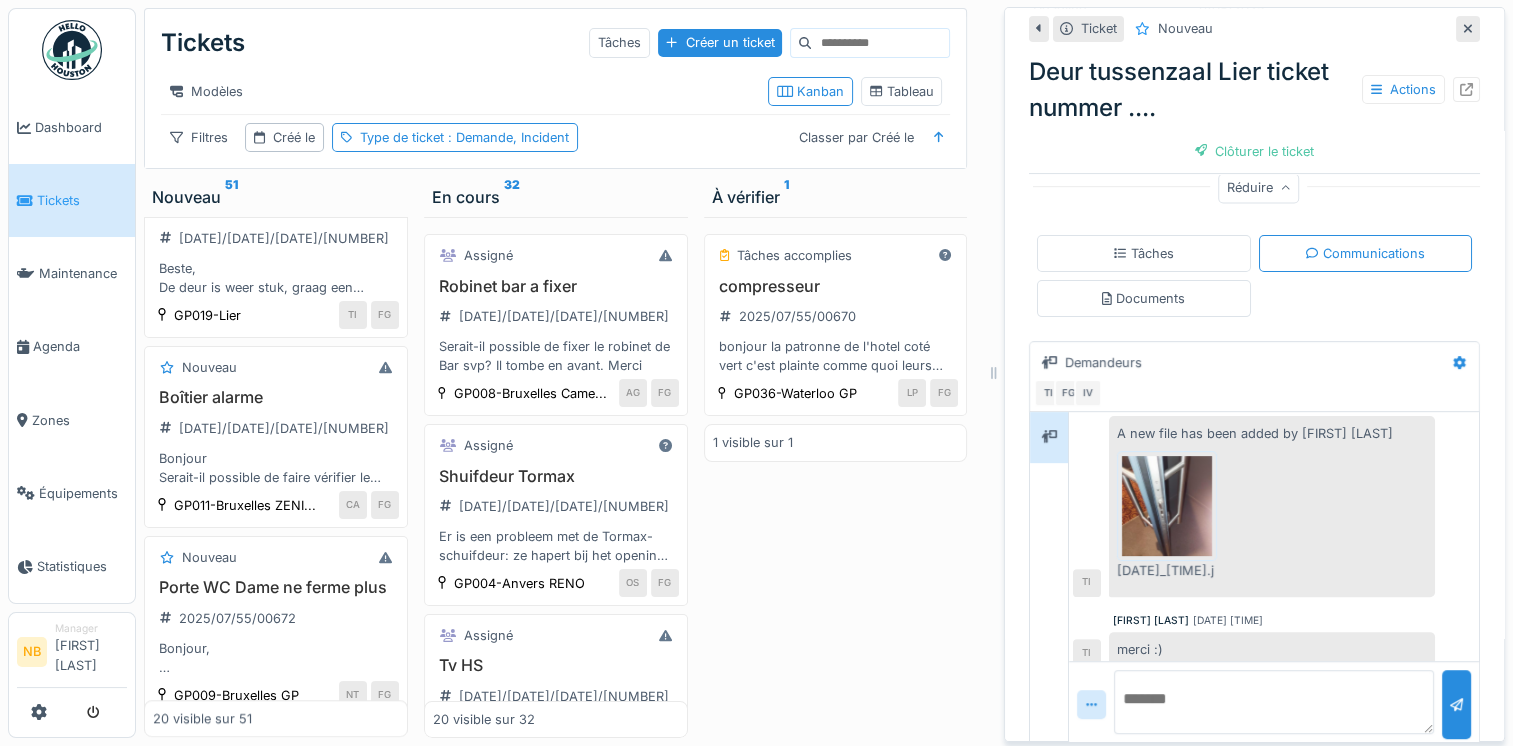 scroll, scrollTop: 502, scrollLeft: 0, axis: vertical 